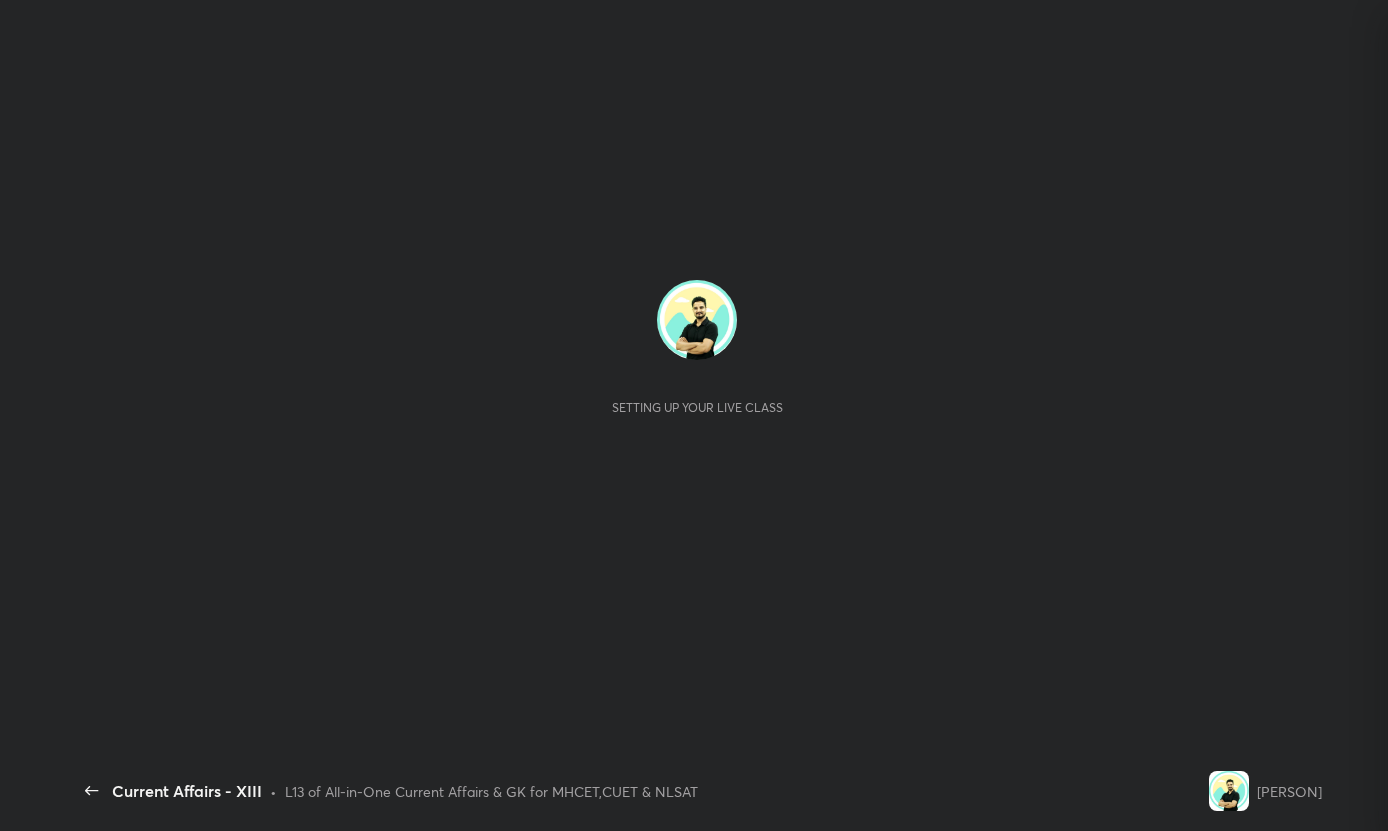 scroll, scrollTop: 0, scrollLeft: 0, axis: both 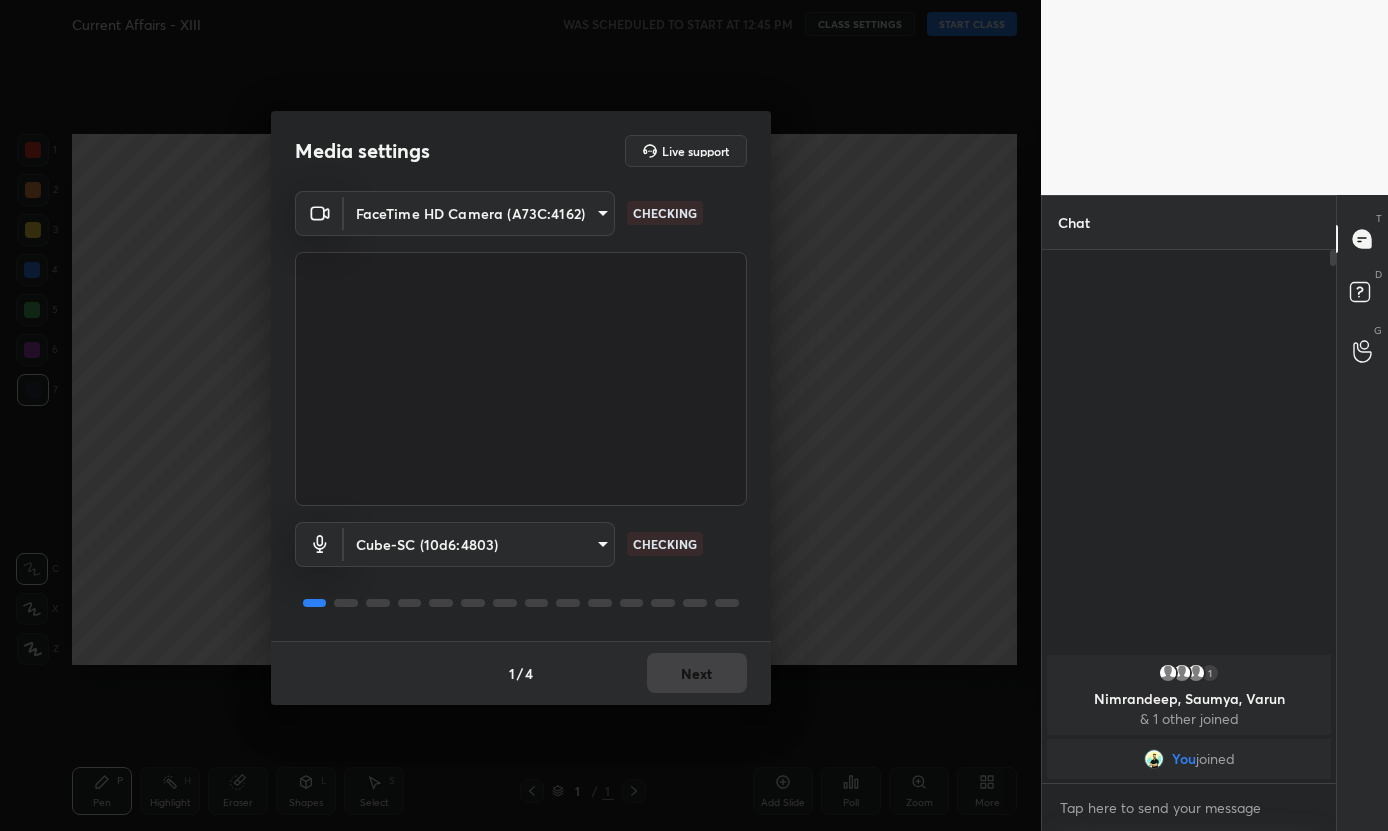 click on "1 / 4 Next" at bounding box center (521, 673) 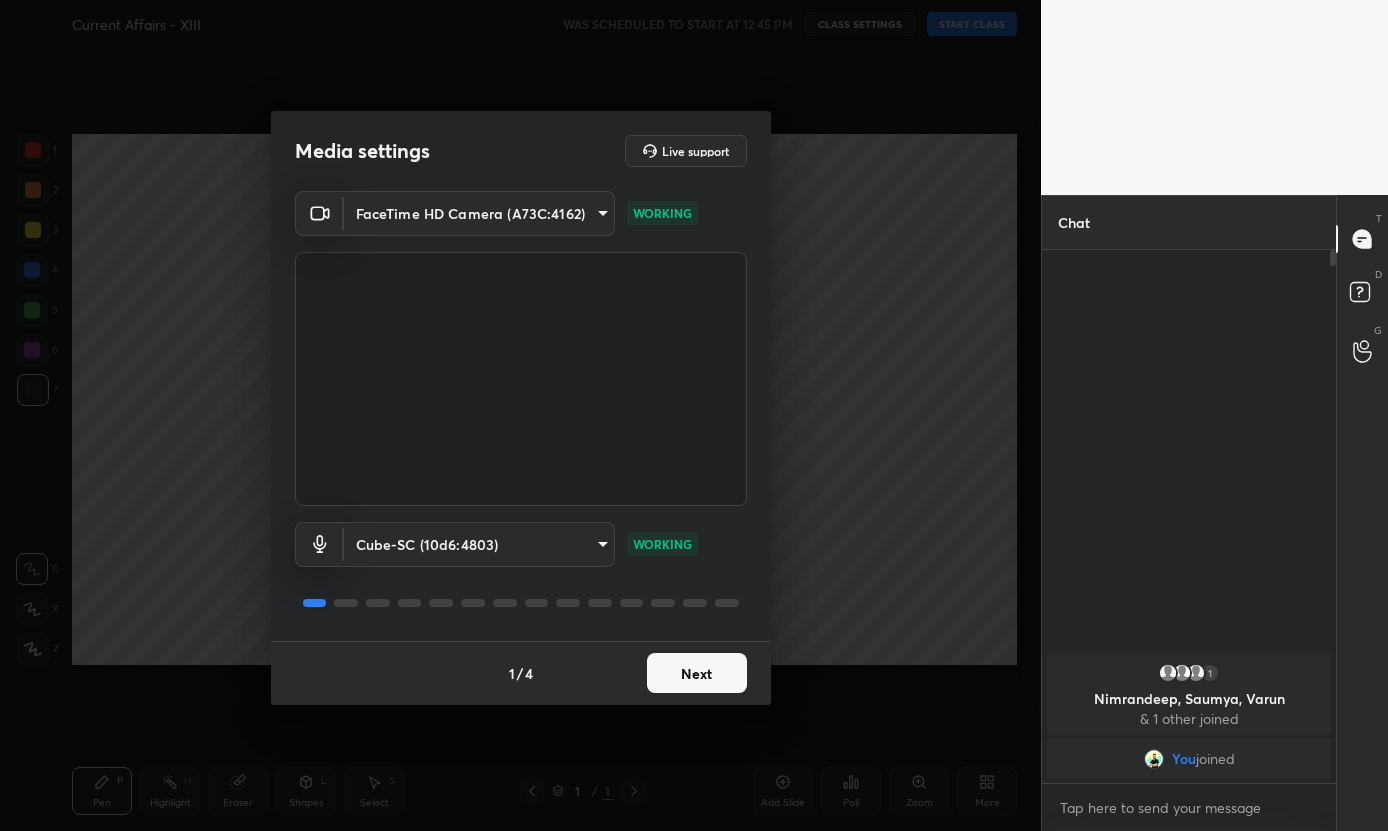 click on "Next" at bounding box center [697, 673] 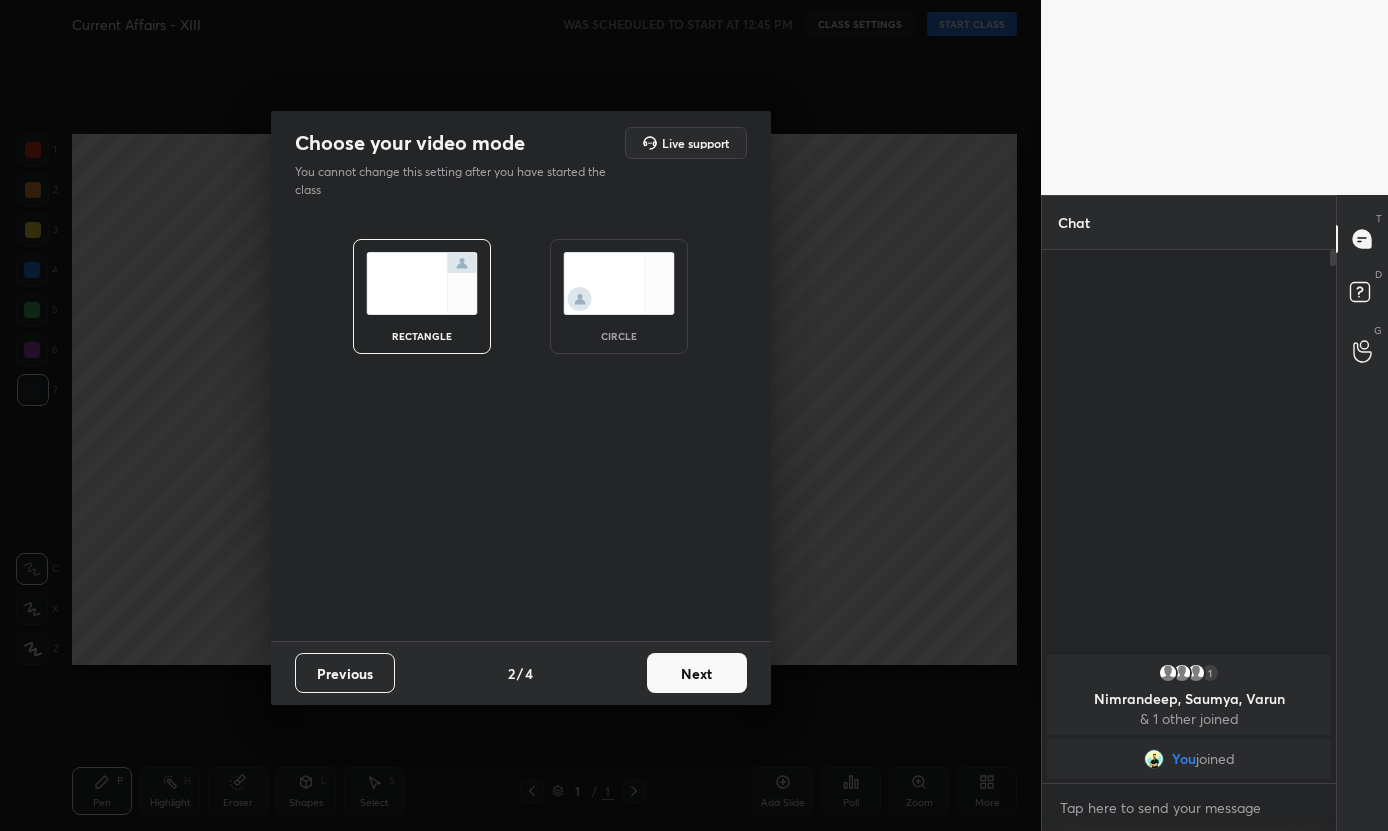 click on "Next" at bounding box center [697, 673] 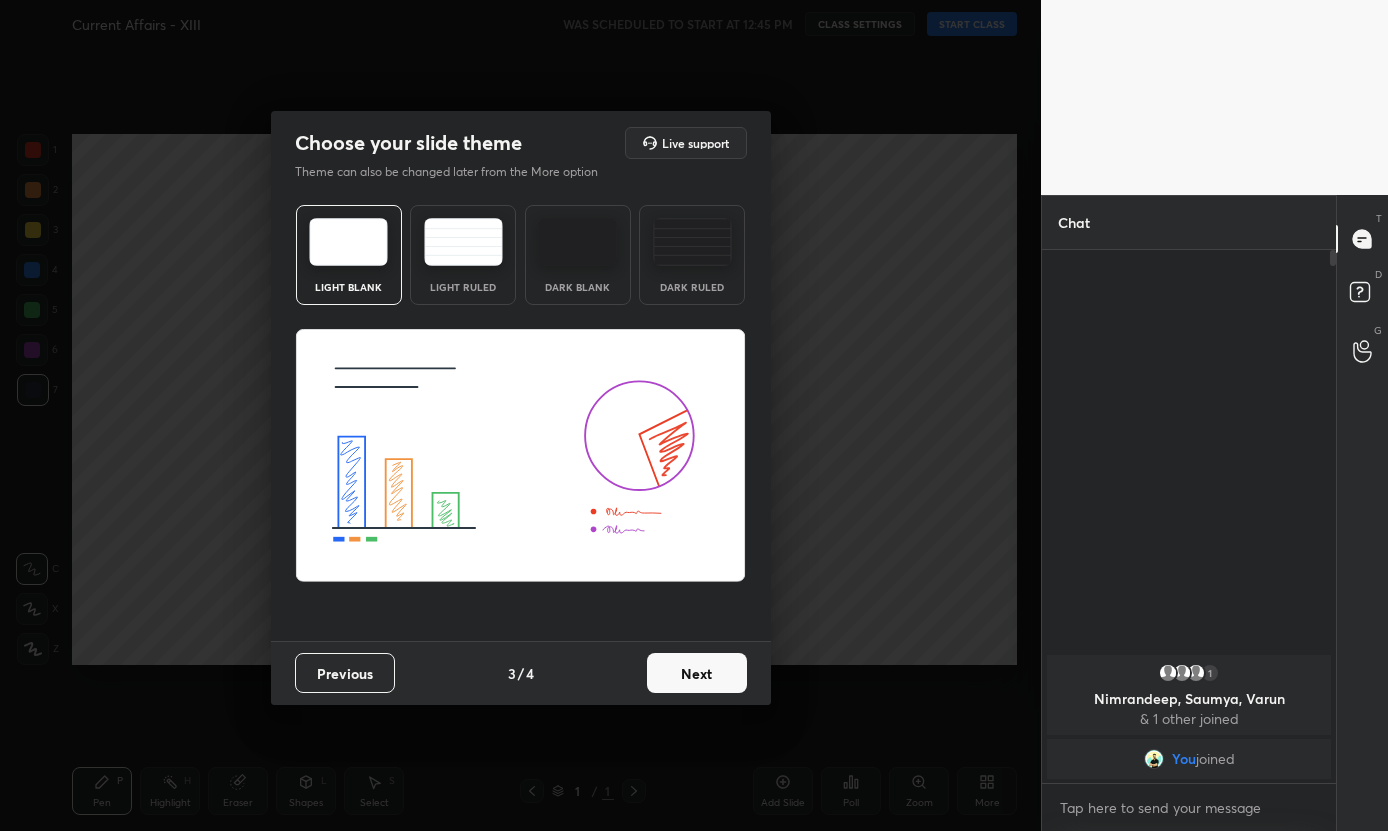 click on "Next" at bounding box center [697, 673] 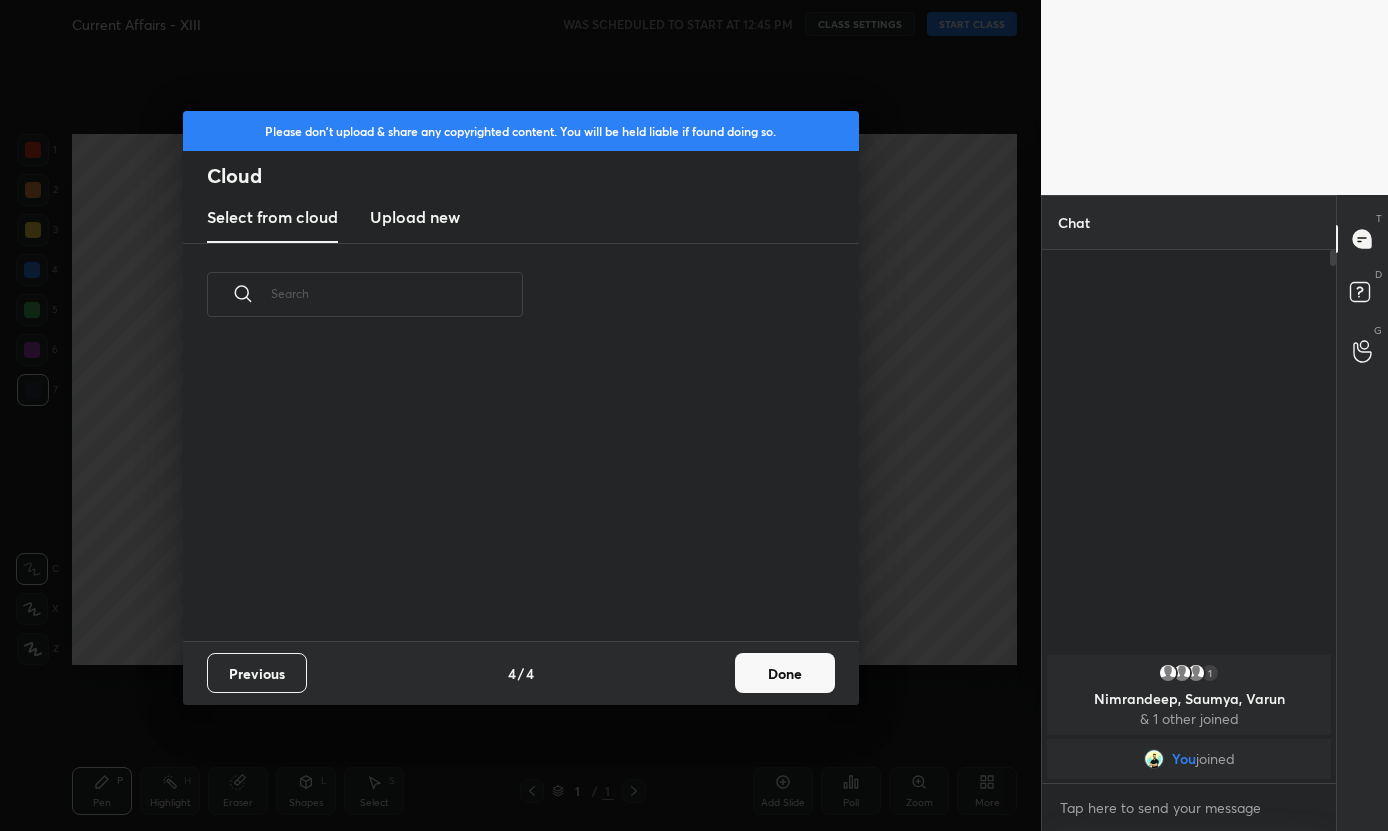 click on "Previous 4 / 4 Done" at bounding box center (521, 673) 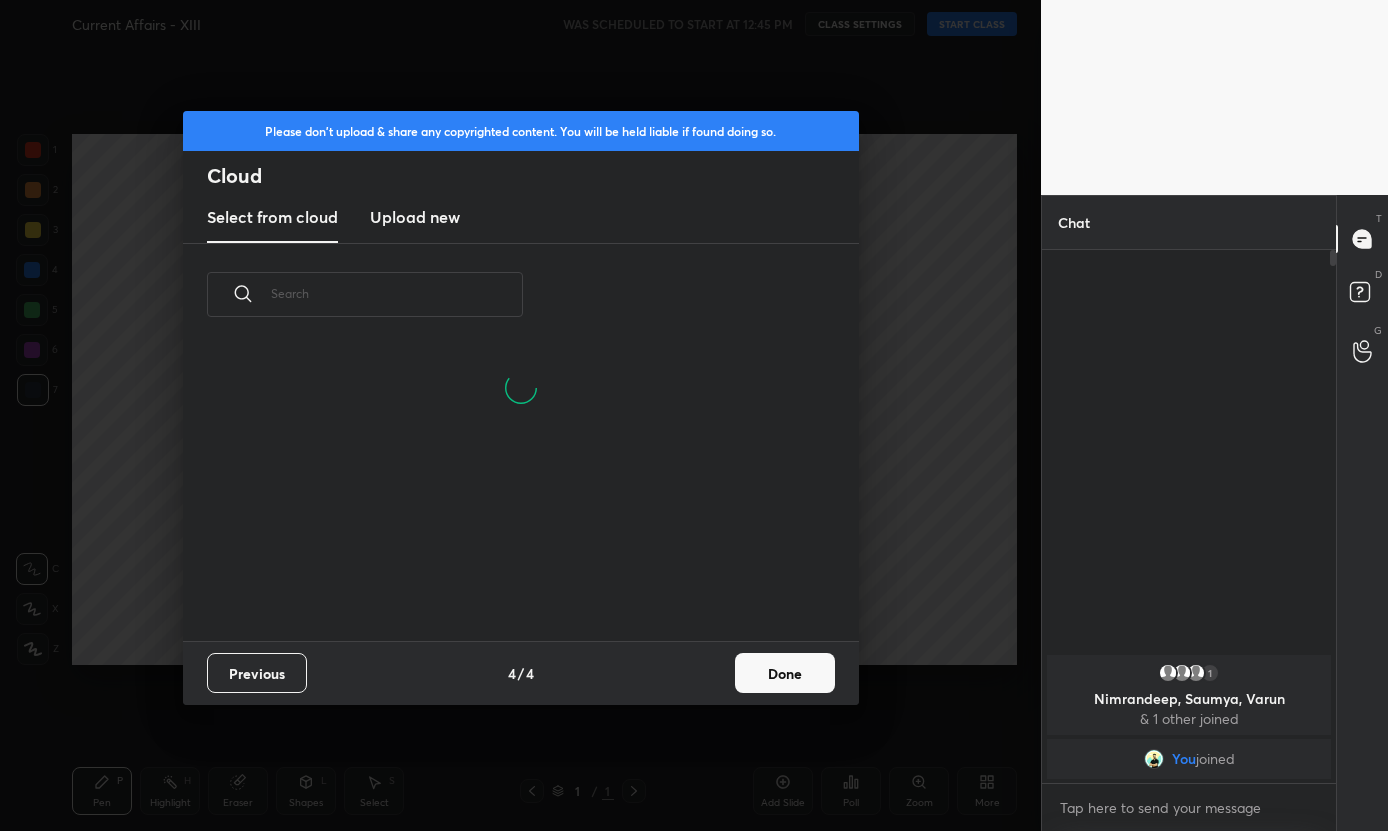 click on "Done" at bounding box center [785, 673] 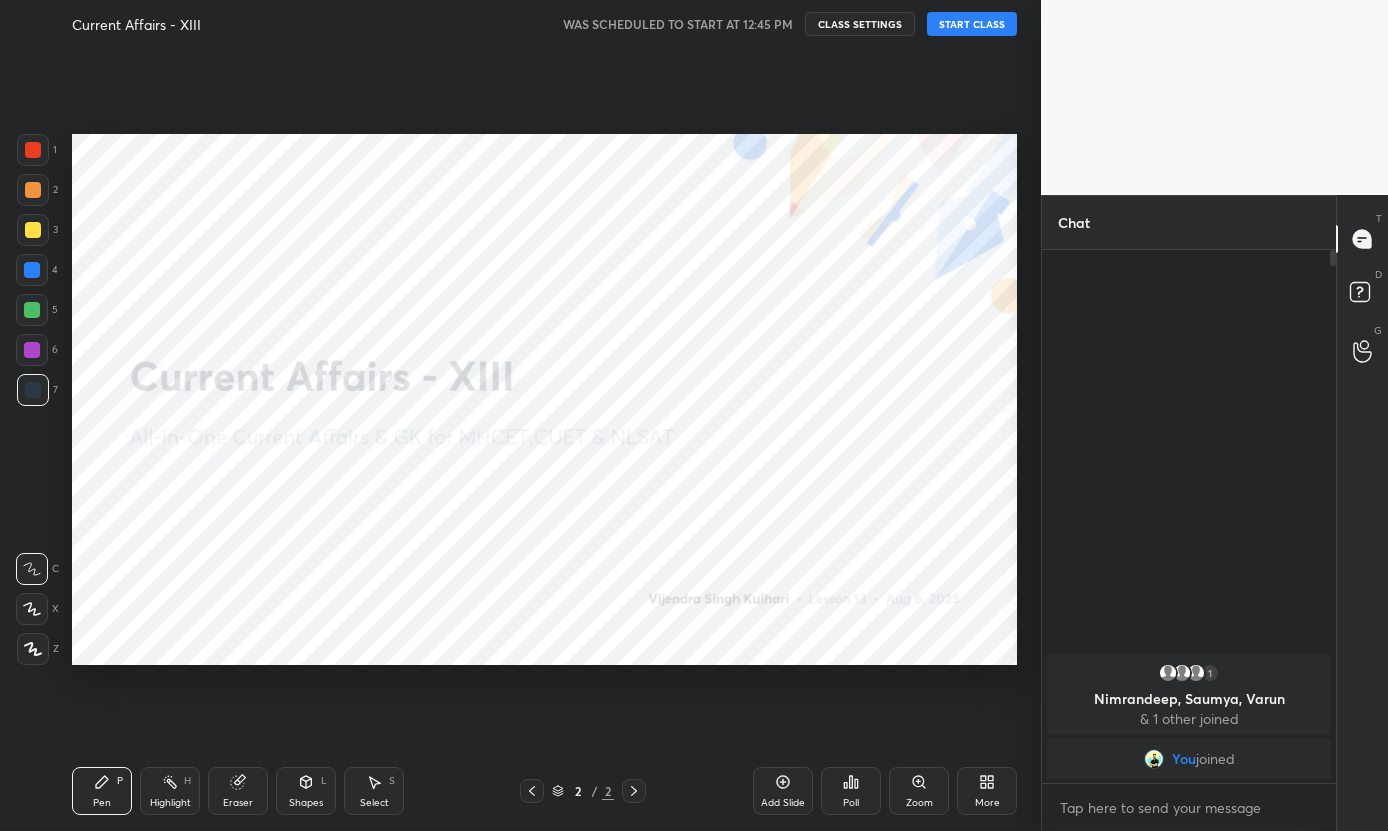 click on "START CLASS" at bounding box center [972, 24] 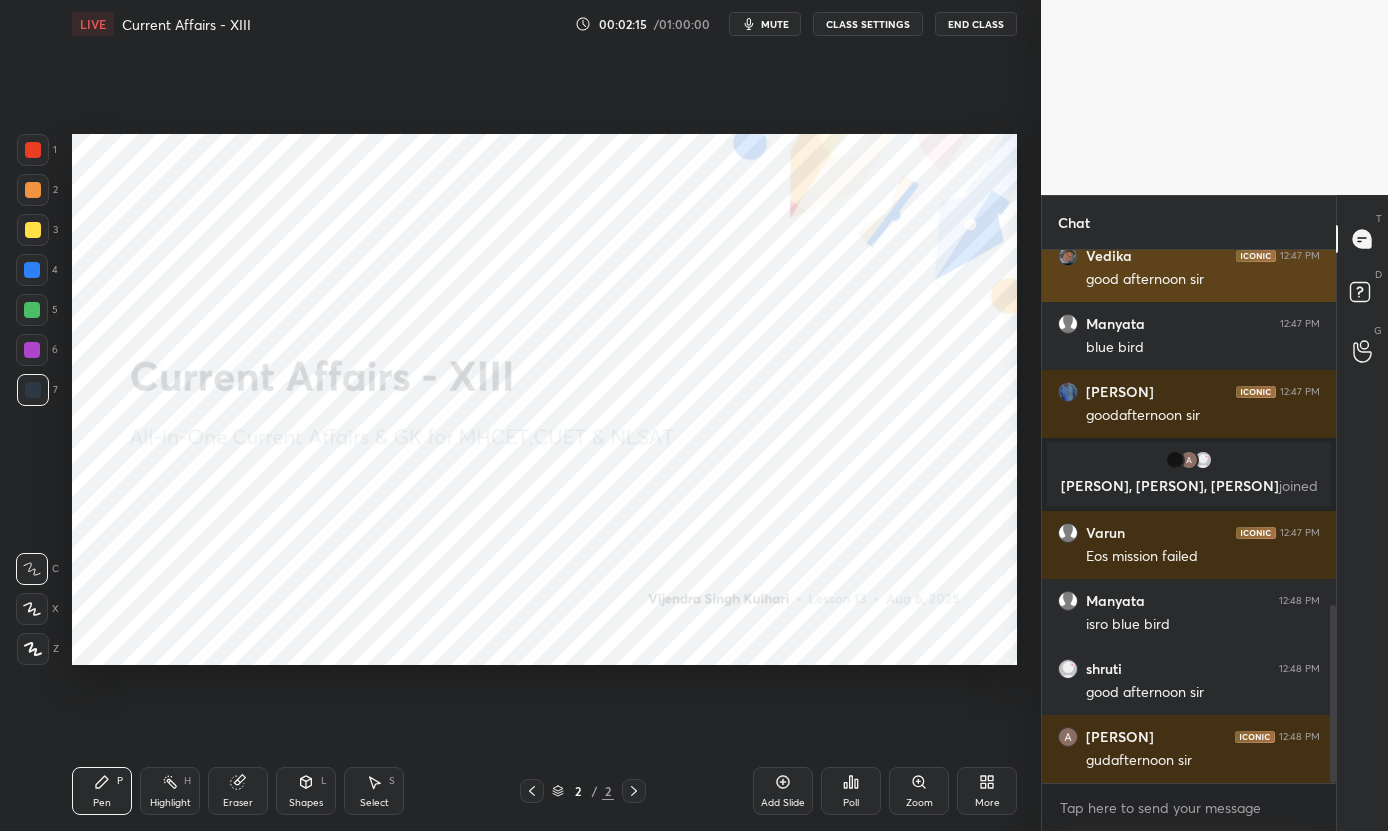 scroll, scrollTop: 1063, scrollLeft: 0, axis: vertical 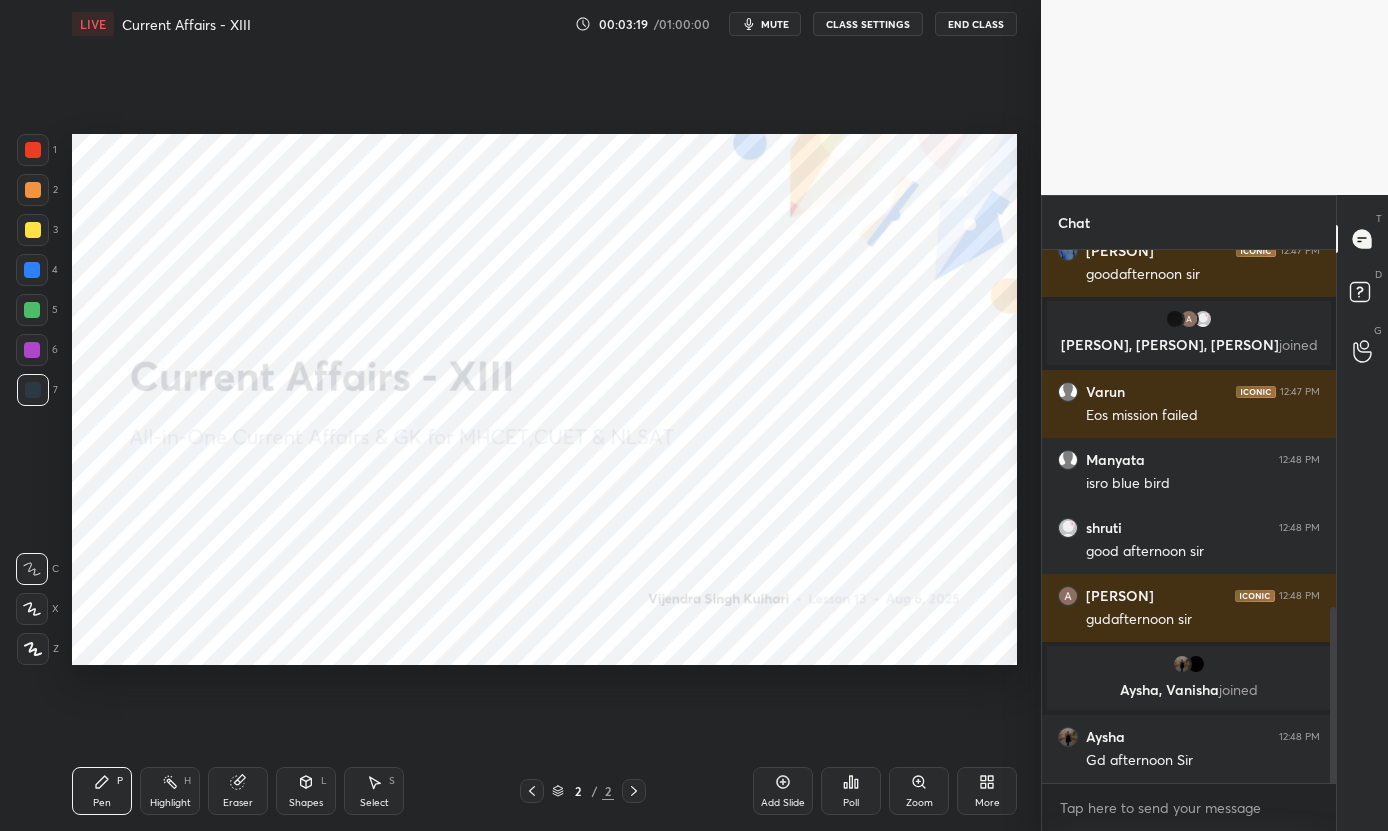 click on "More" at bounding box center [987, 803] 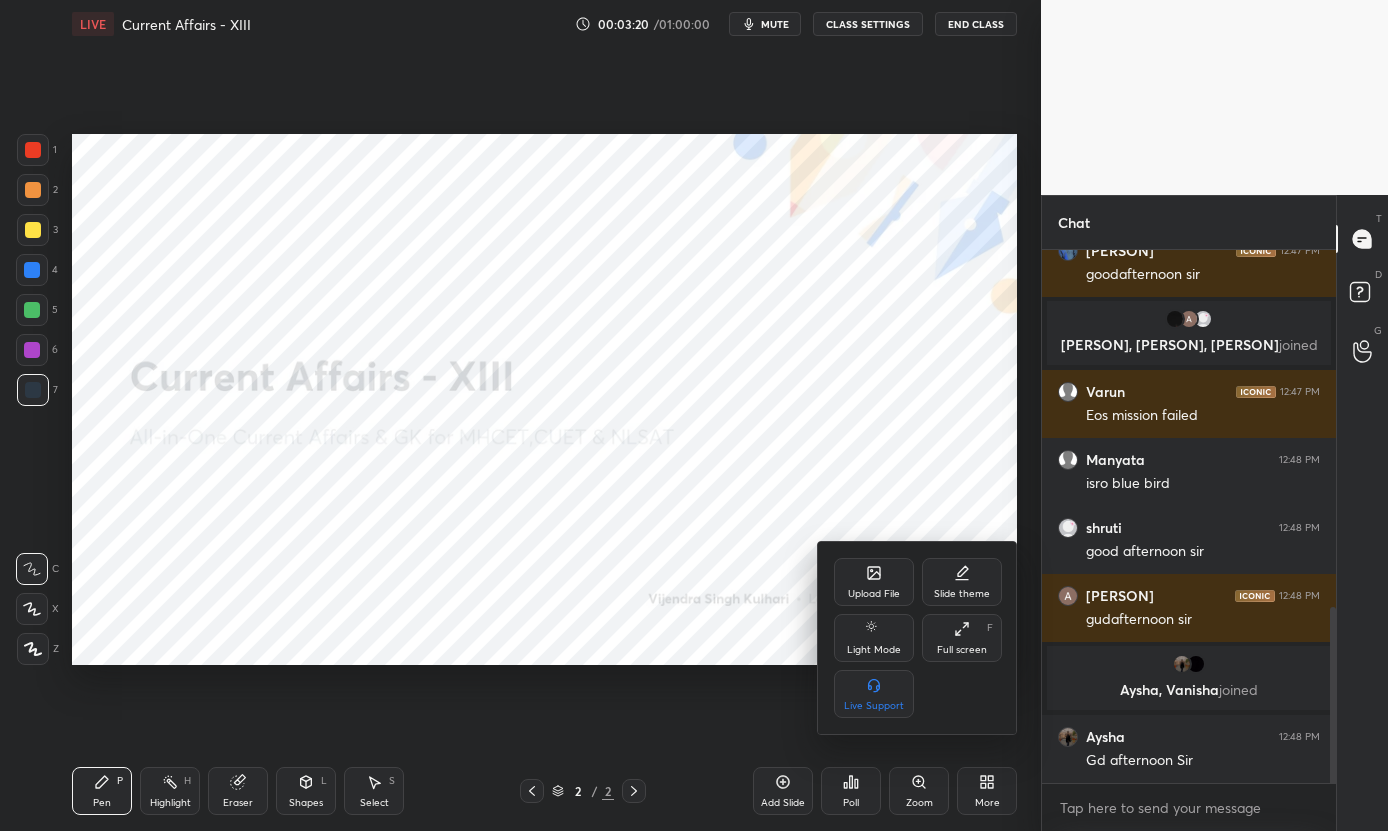 click on "Upload File" at bounding box center (874, 582) 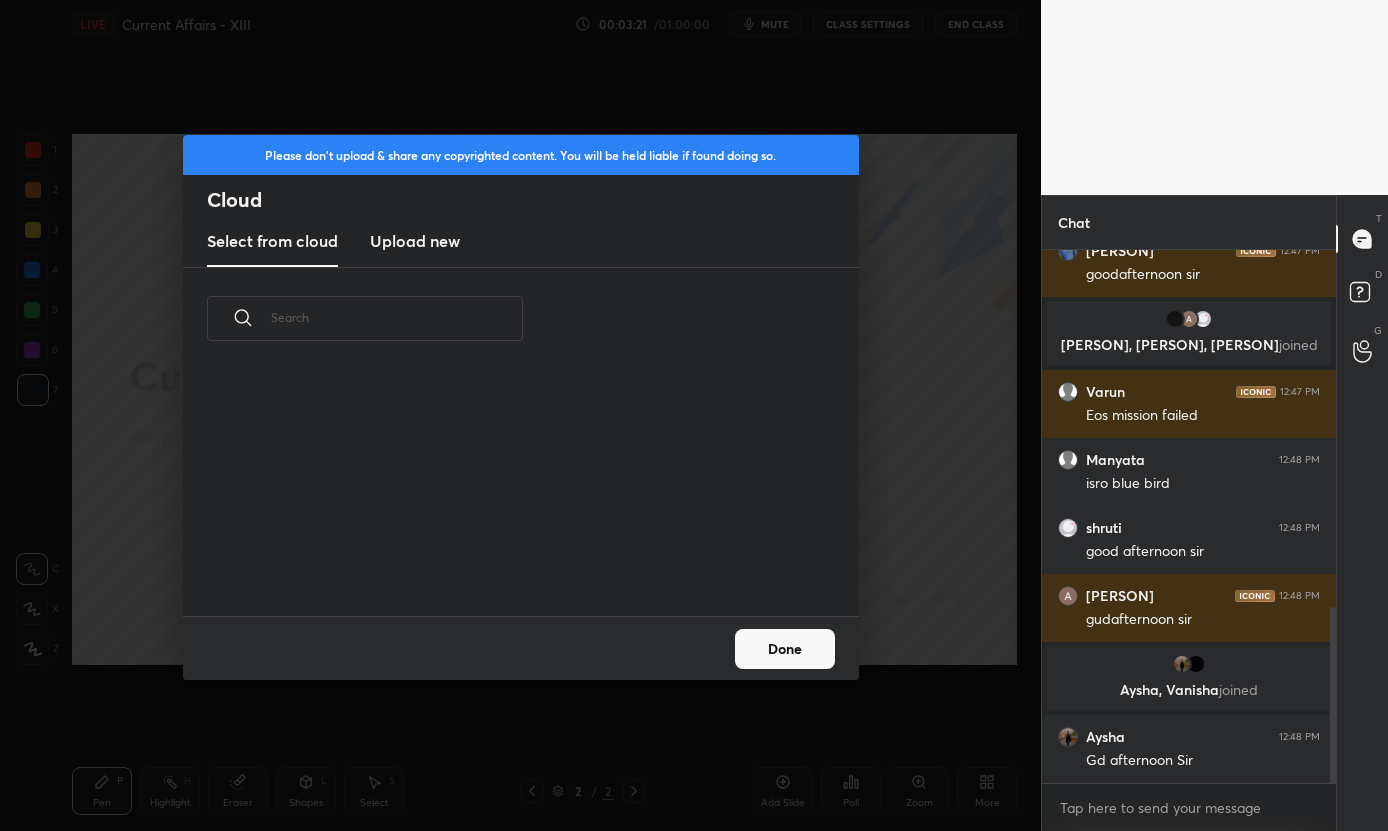 click on "Upload new" at bounding box center (415, 241) 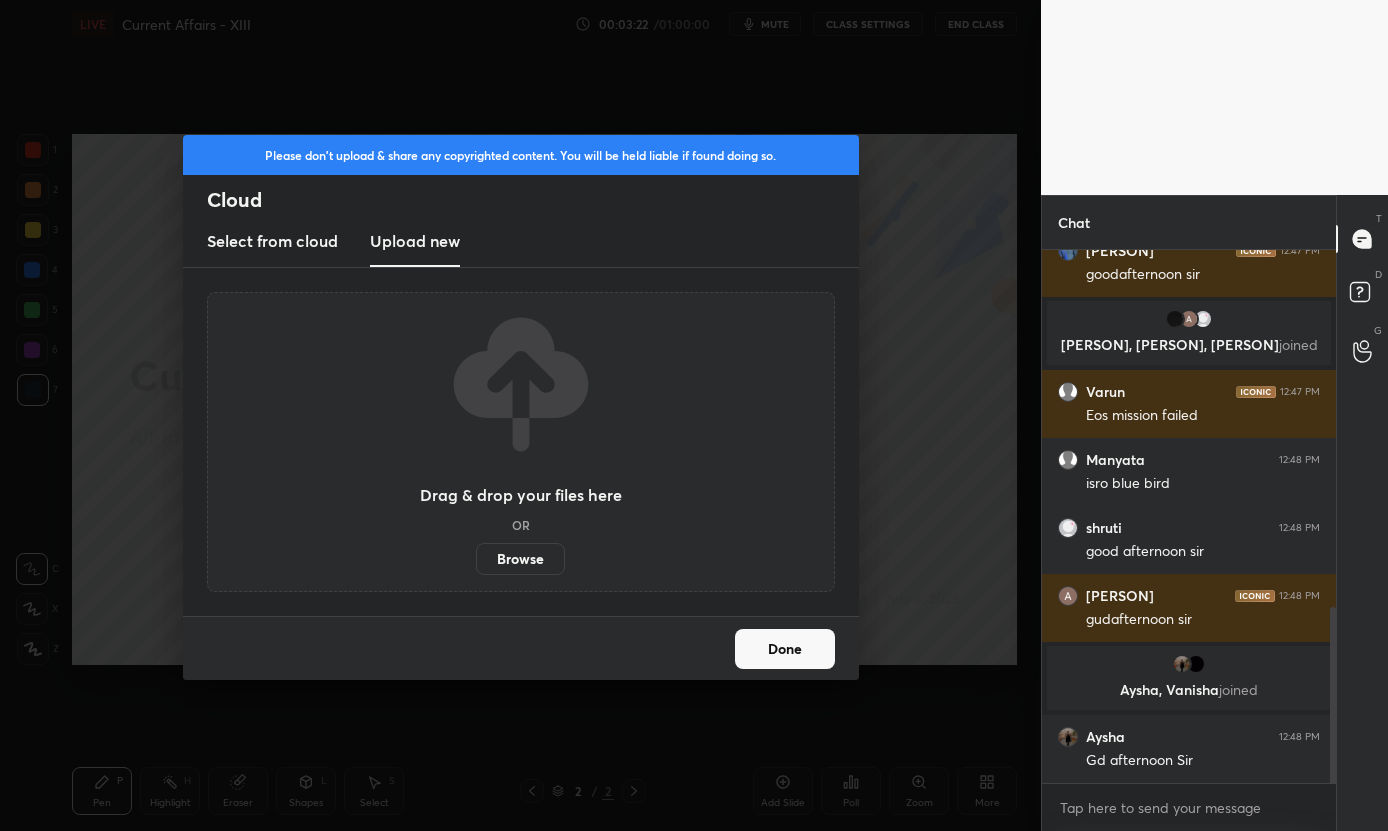 click on "Browse" at bounding box center [520, 559] 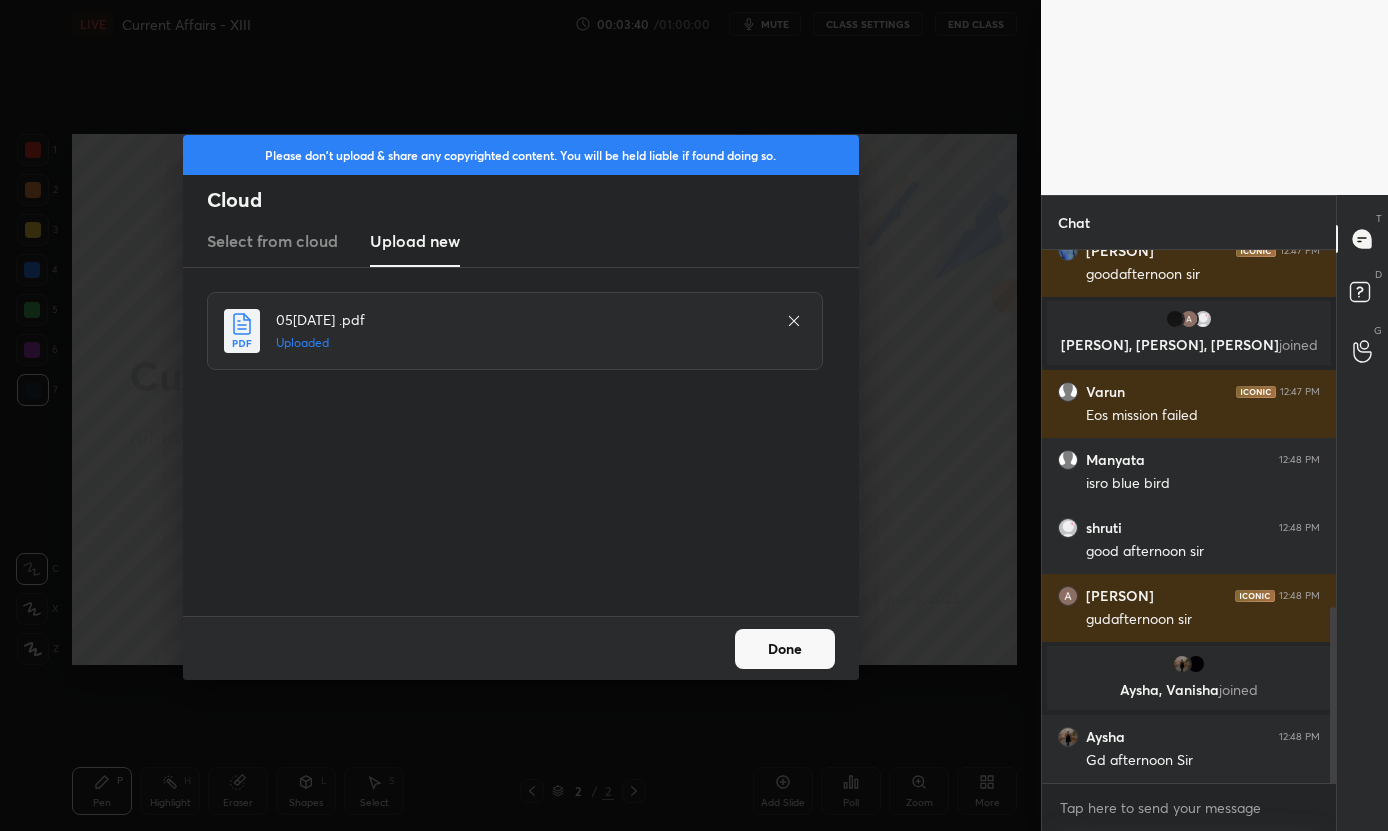 click on "Done" at bounding box center [785, 649] 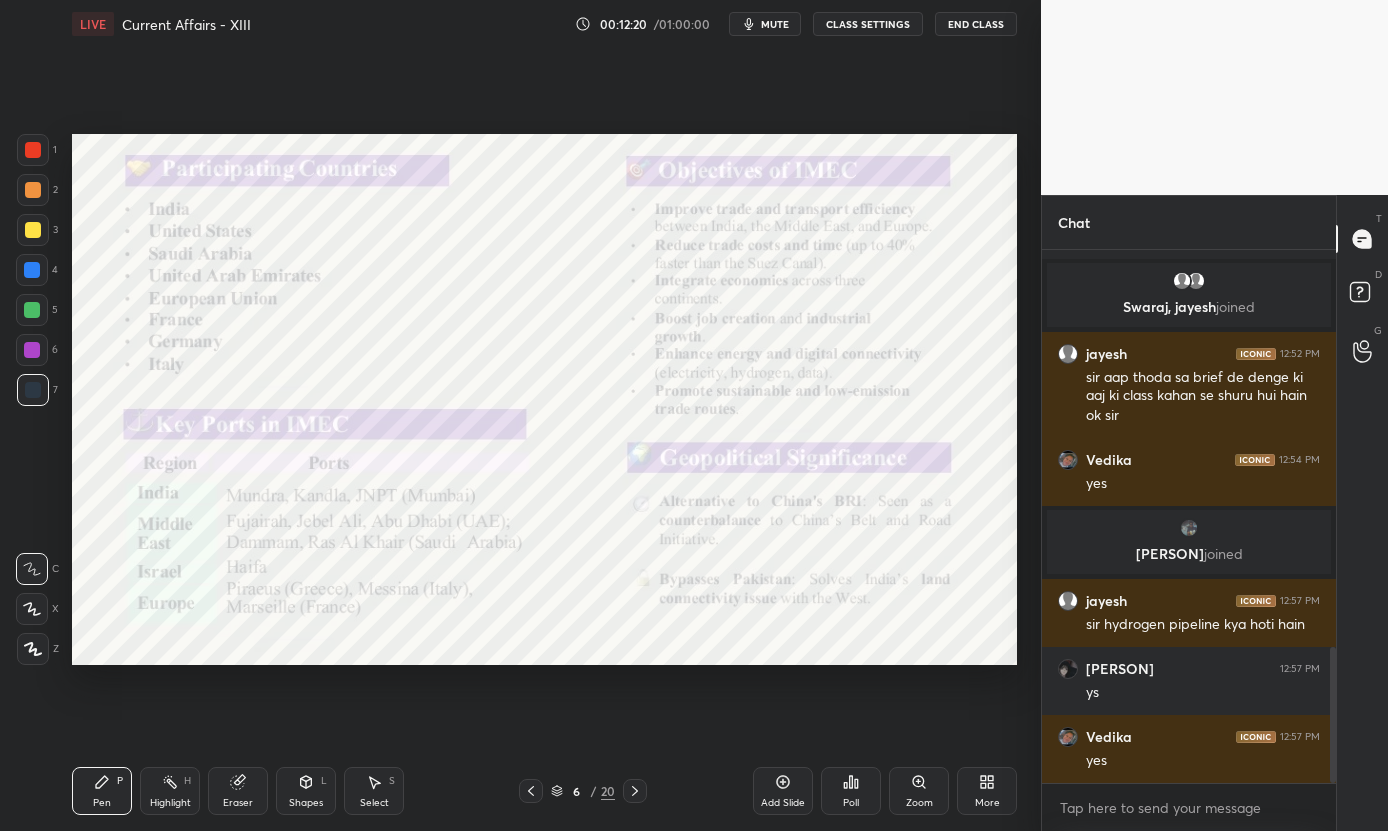 scroll, scrollTop: 1549, scrollLeft: 0, axis: vertical 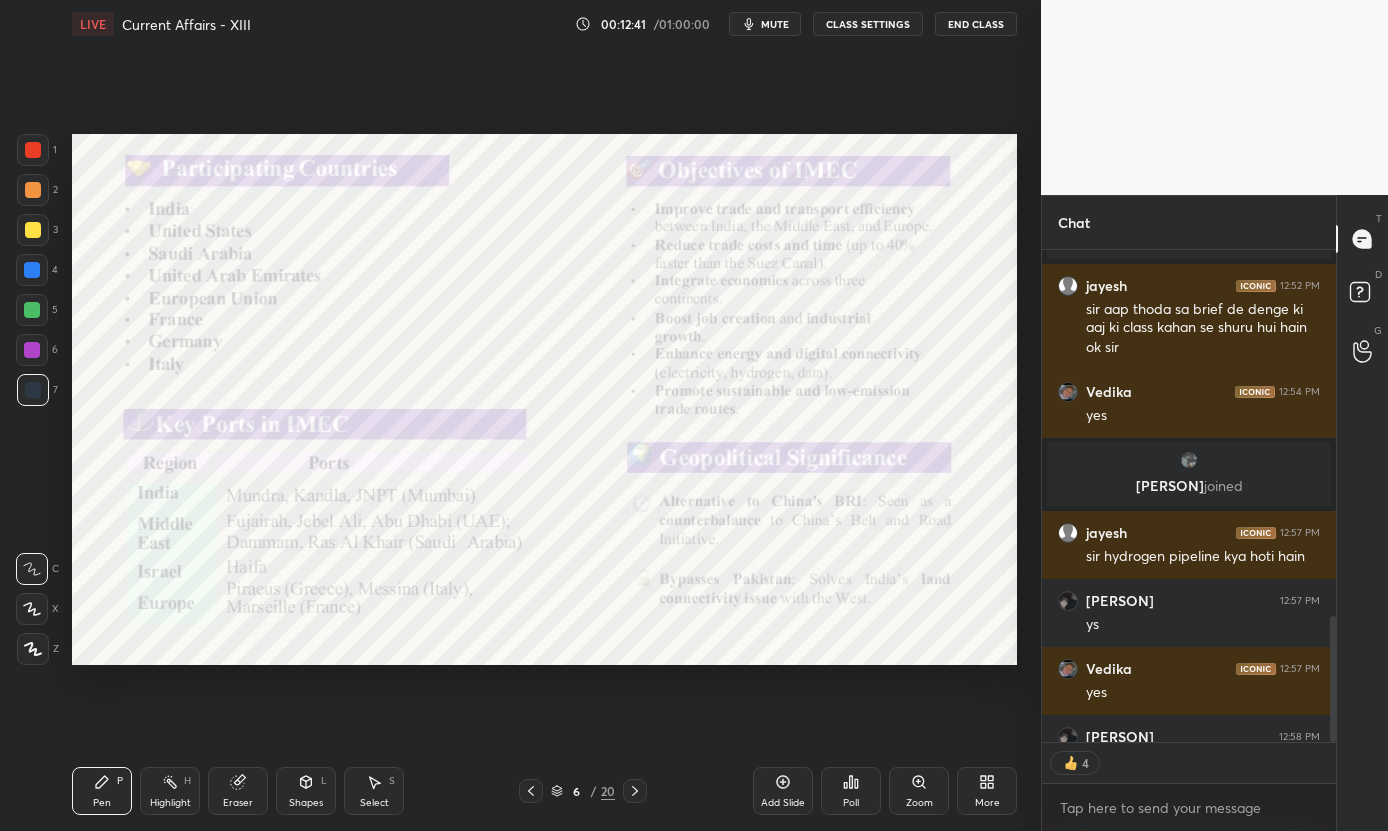 type on "x" 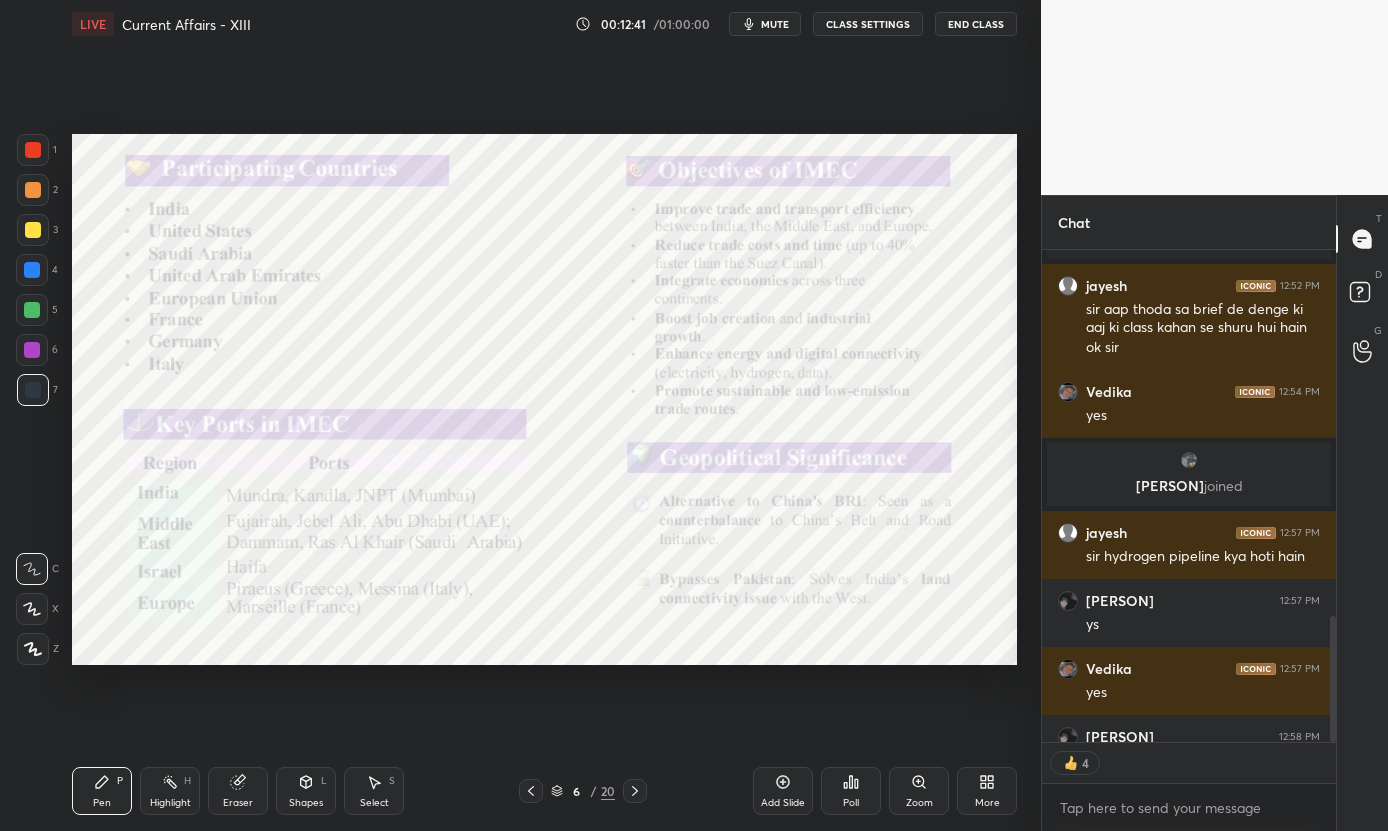 scroll, scrollTop: 7, scrollLeft: 7, axis: both 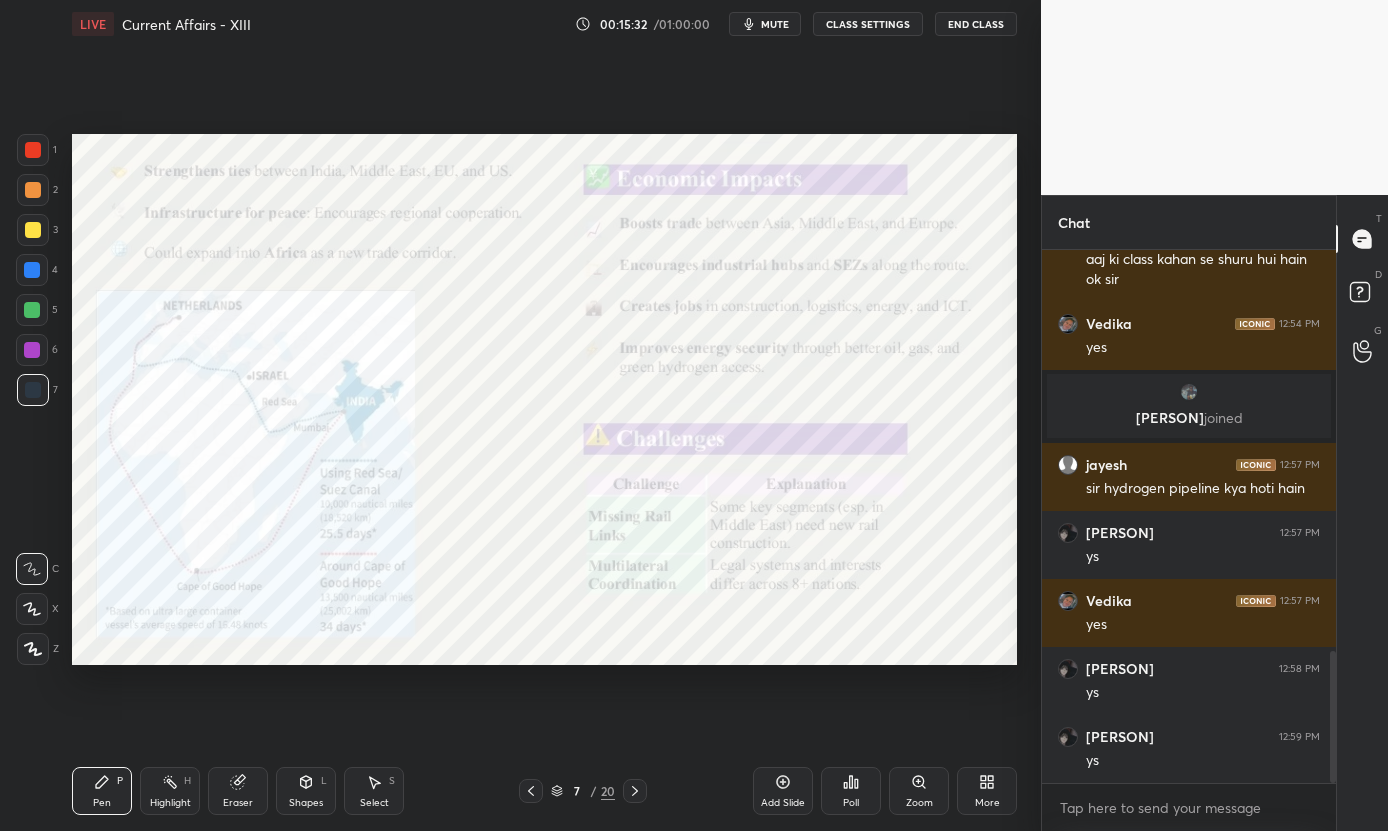 click on "Setting up your live class Poll for   secs No correct answer Start poll" at bounding box center [544, 399] 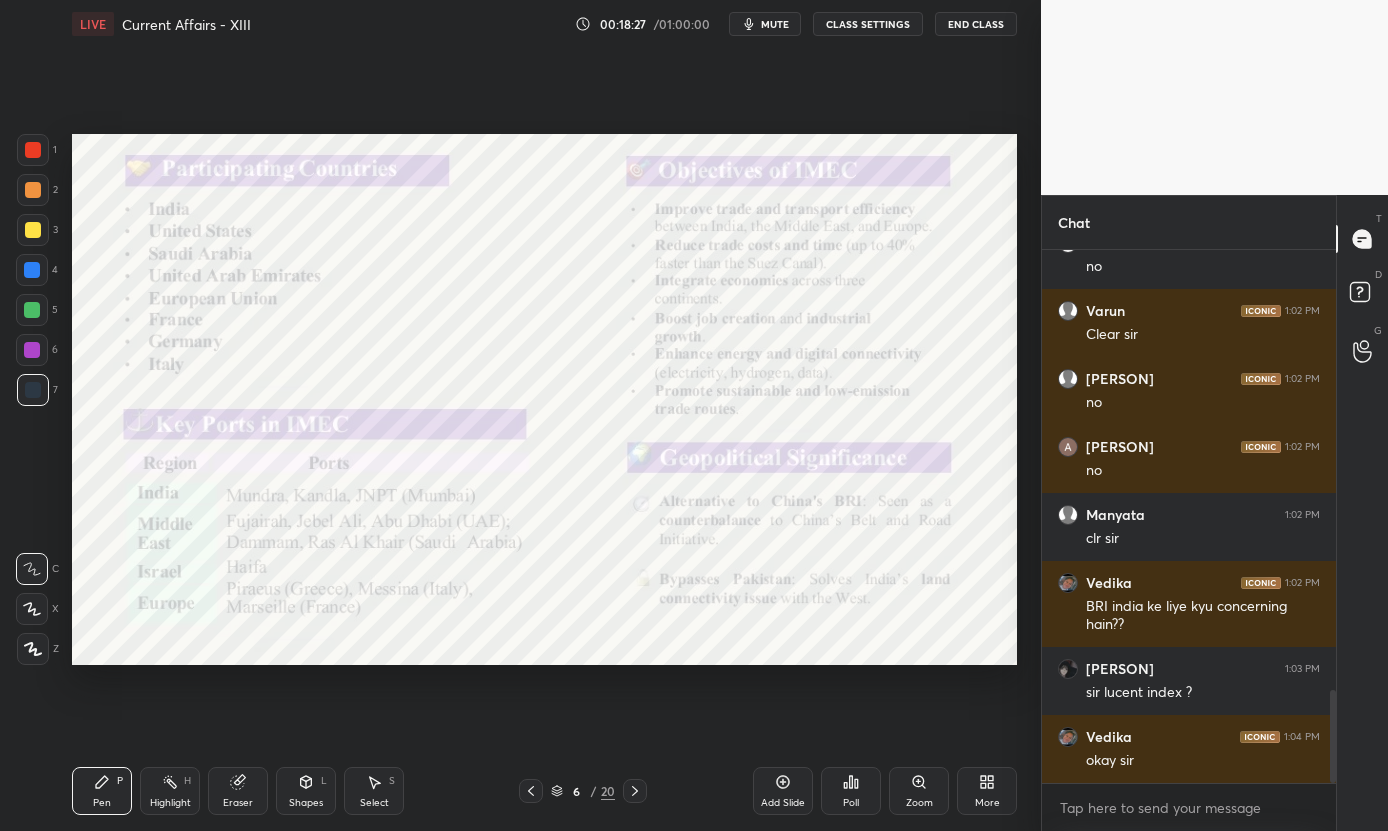 scroll, scrollTop: 2587, scrollLeft: 0, axis: vertical 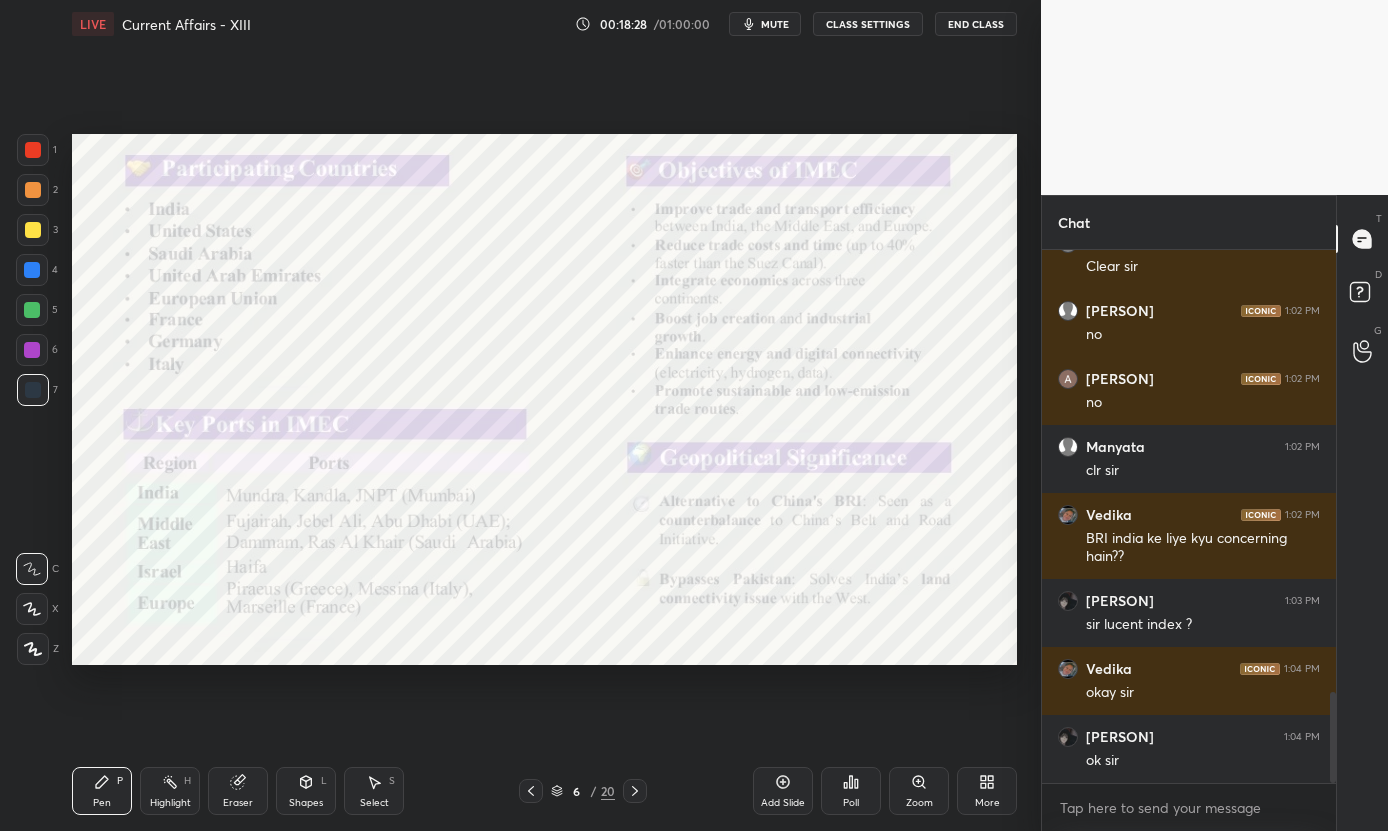click on "mute" at bounding box center (775, 24) 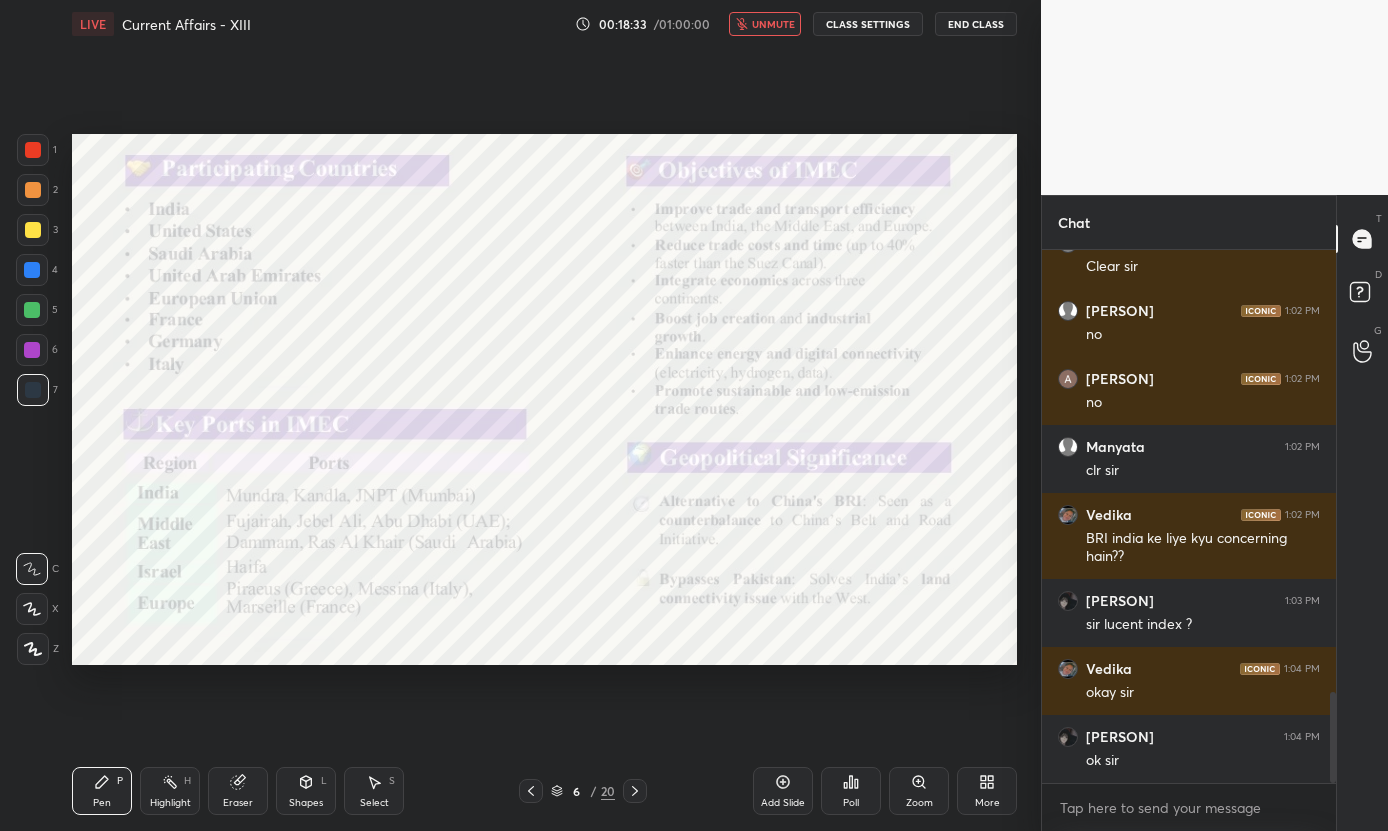 click 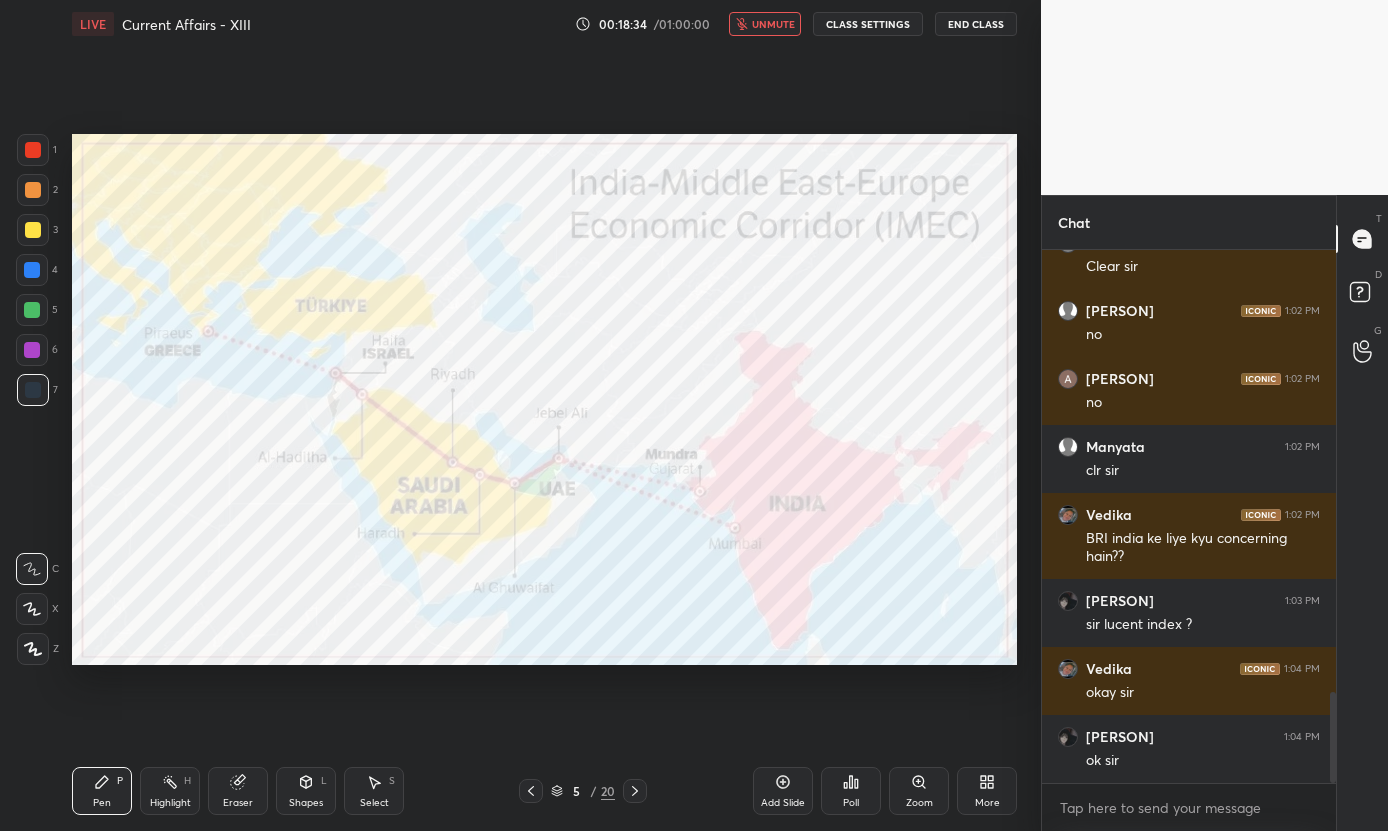 click 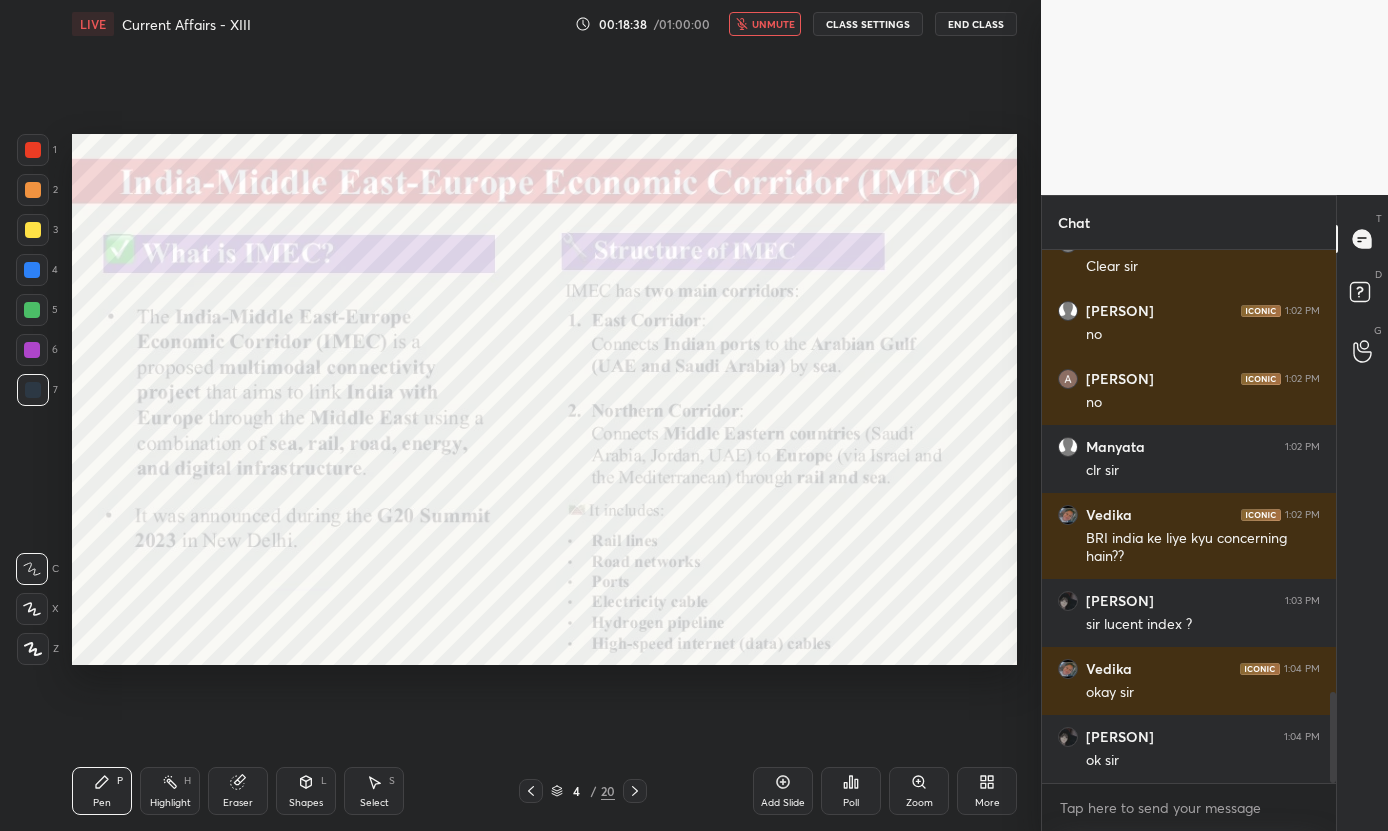 click 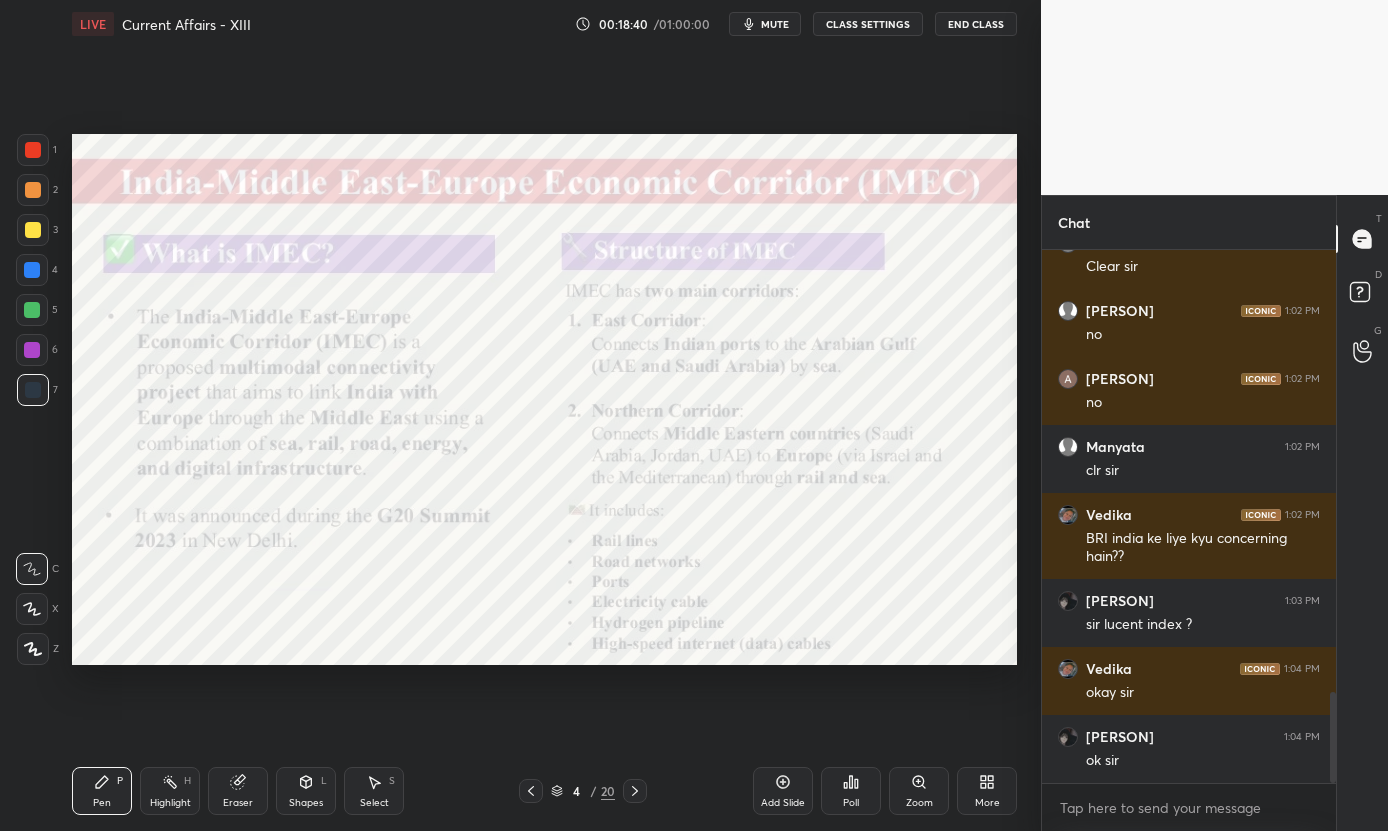 click 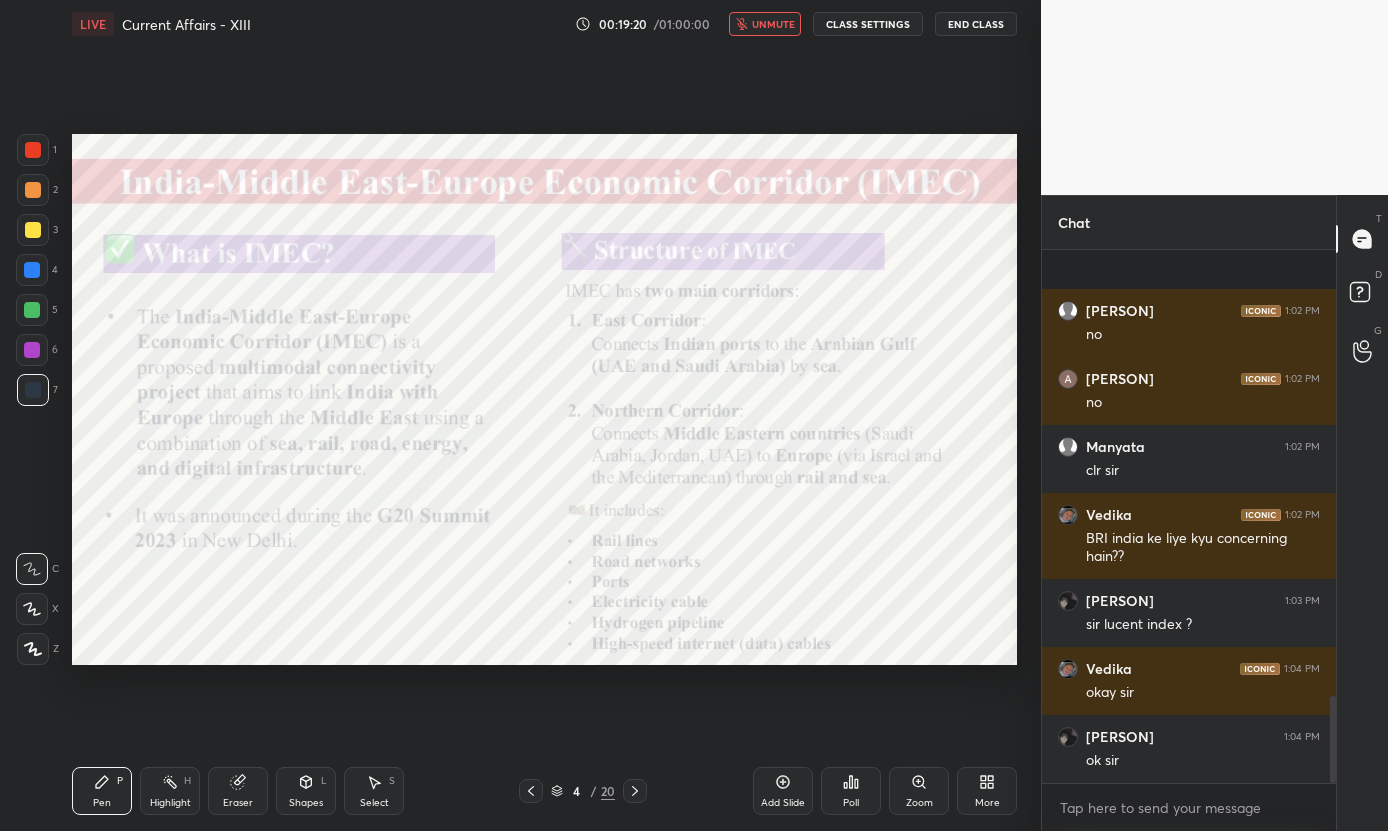 scroll, scrollTop: 2727, scrollLeft: 0, axis: vertical 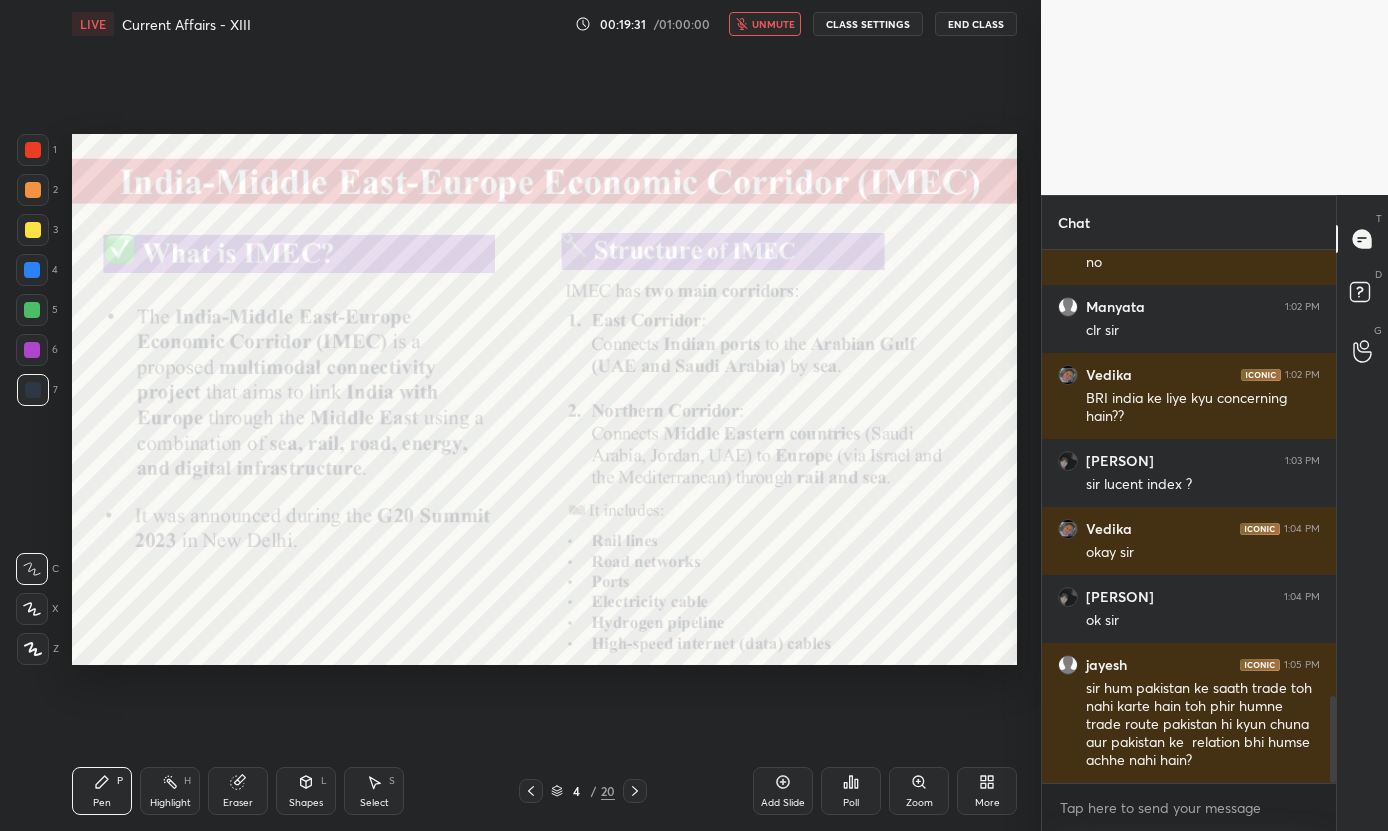 click on "unmute" at bounding box center (773, 24) 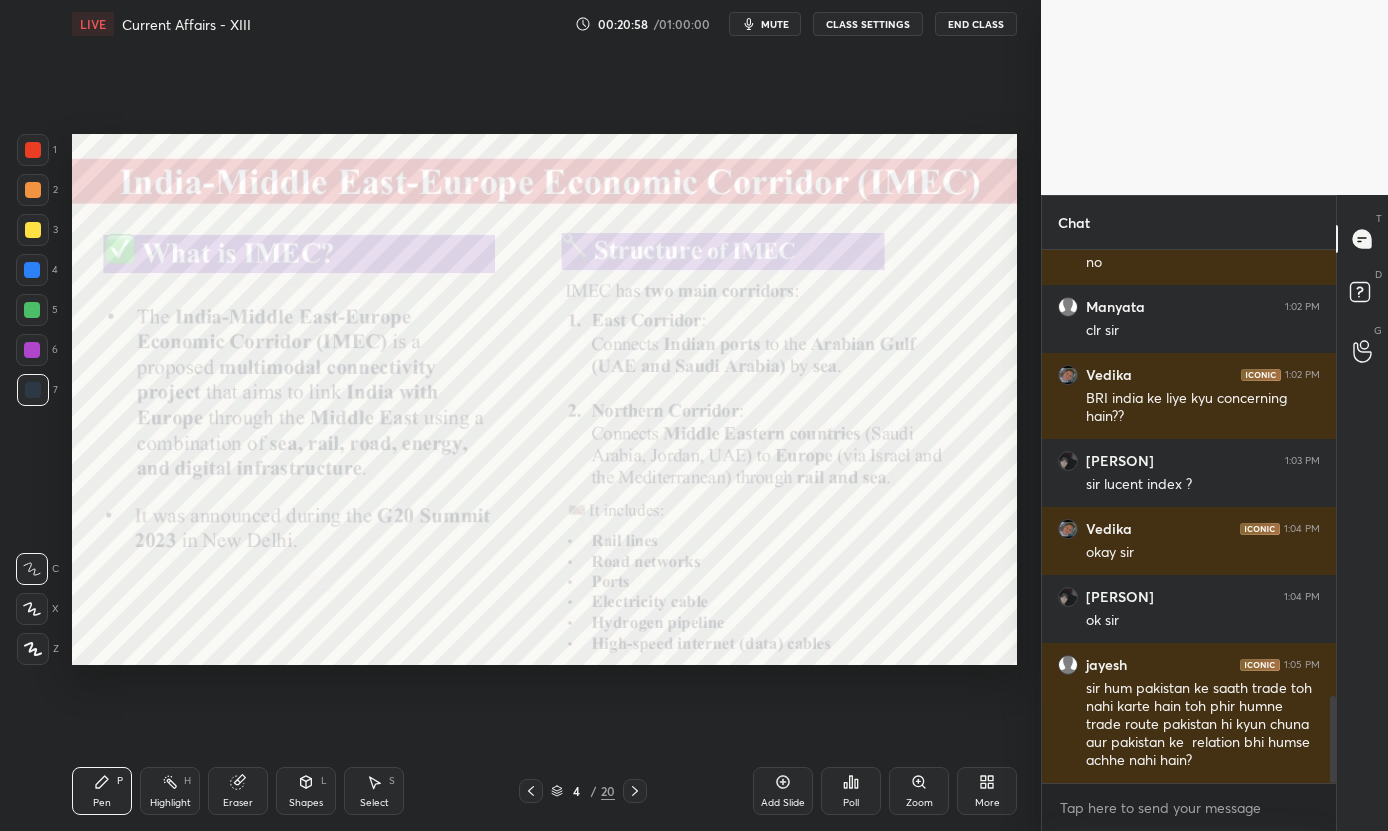 click on "mute" at bounding box center (775, 24) 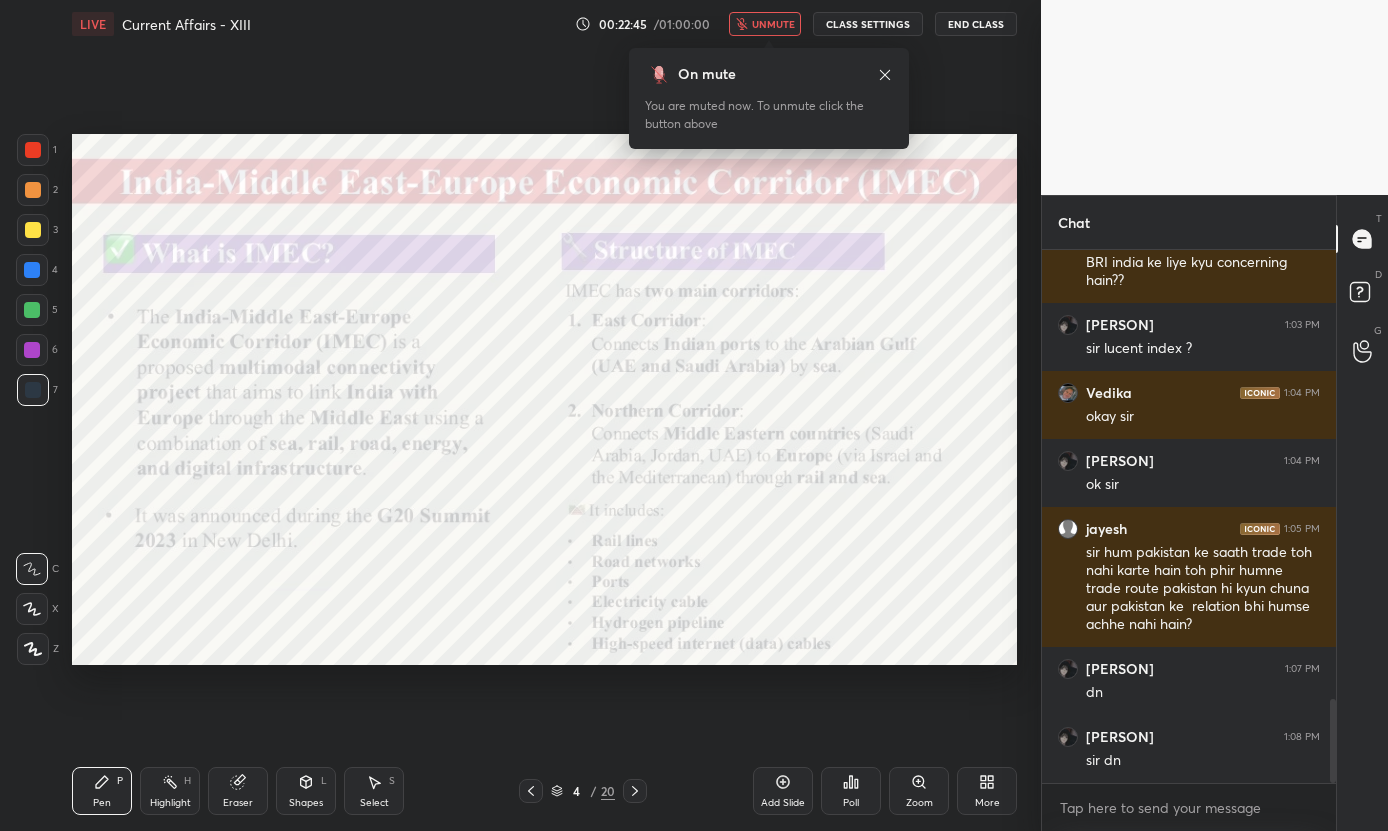 scroll, scrollTop: 2985, scrollLeft: 0, axis: vertical 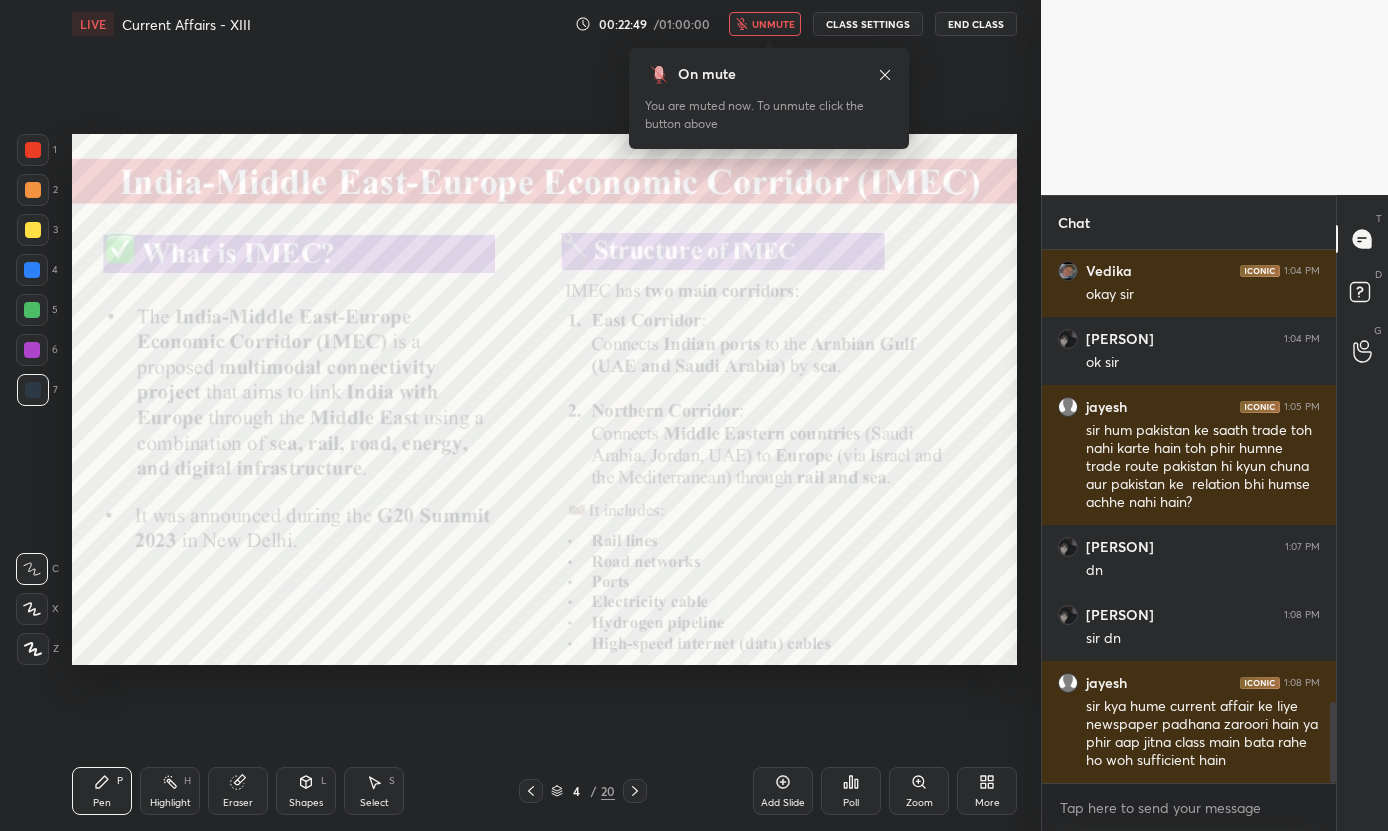 click on "unmute" at bounding box center (773, 24) 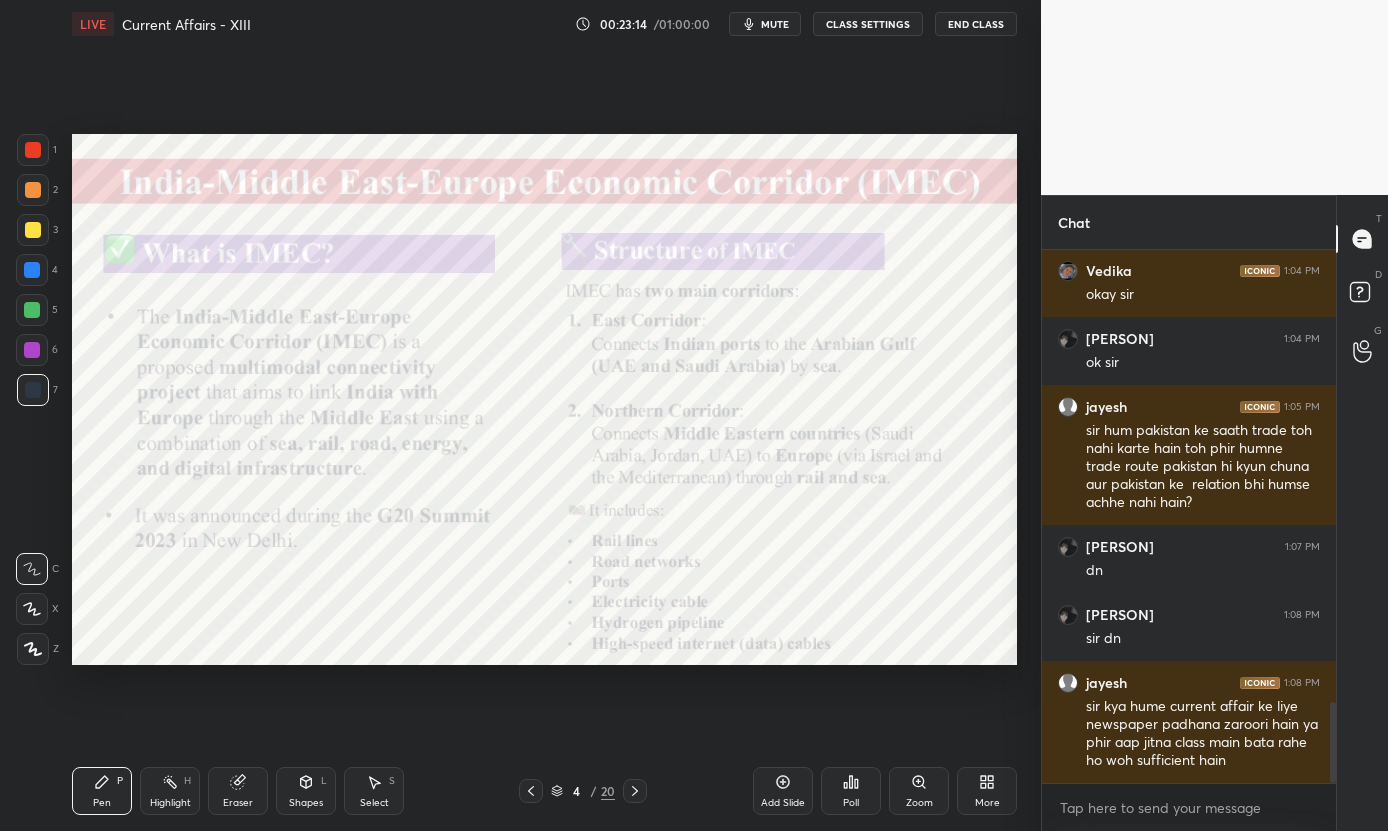 click 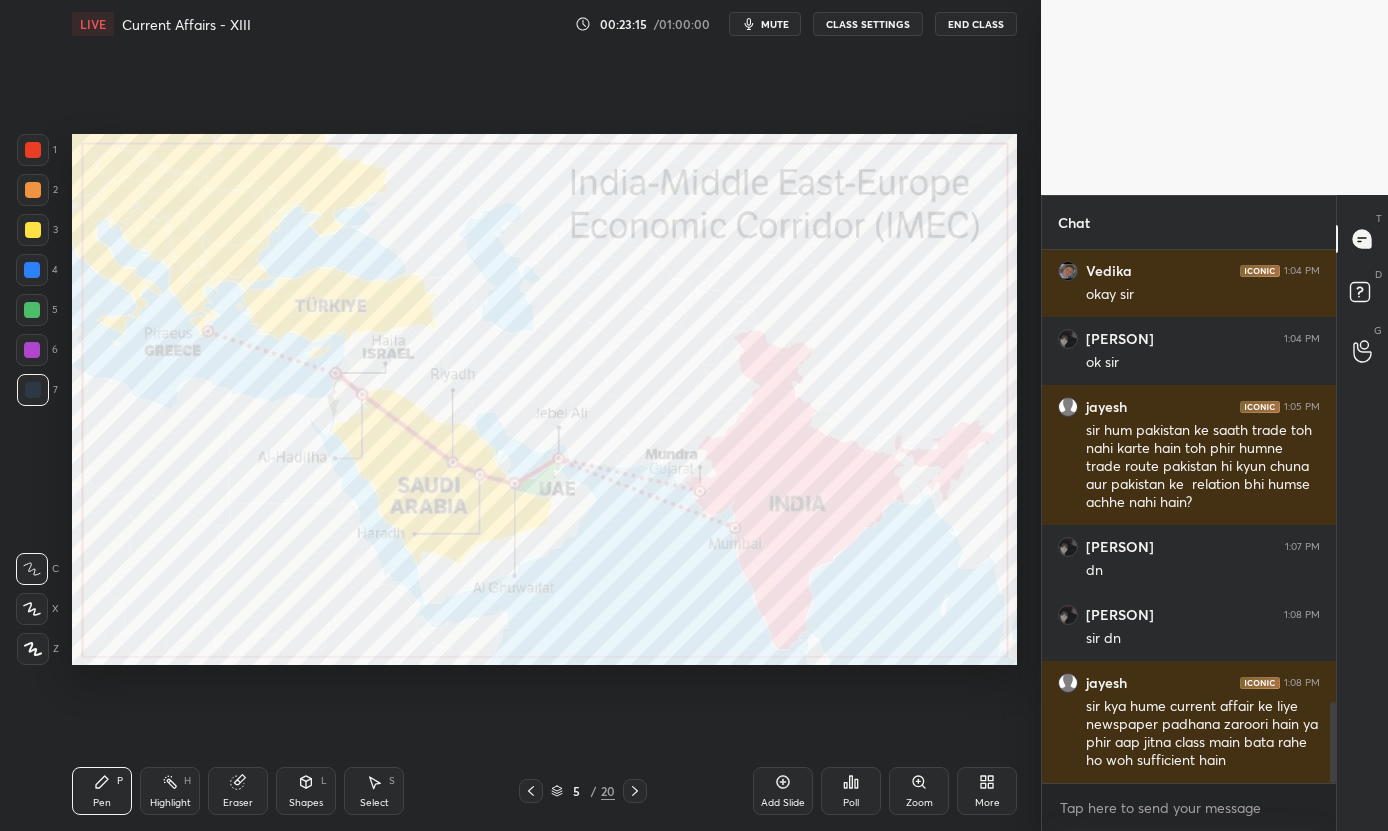 click 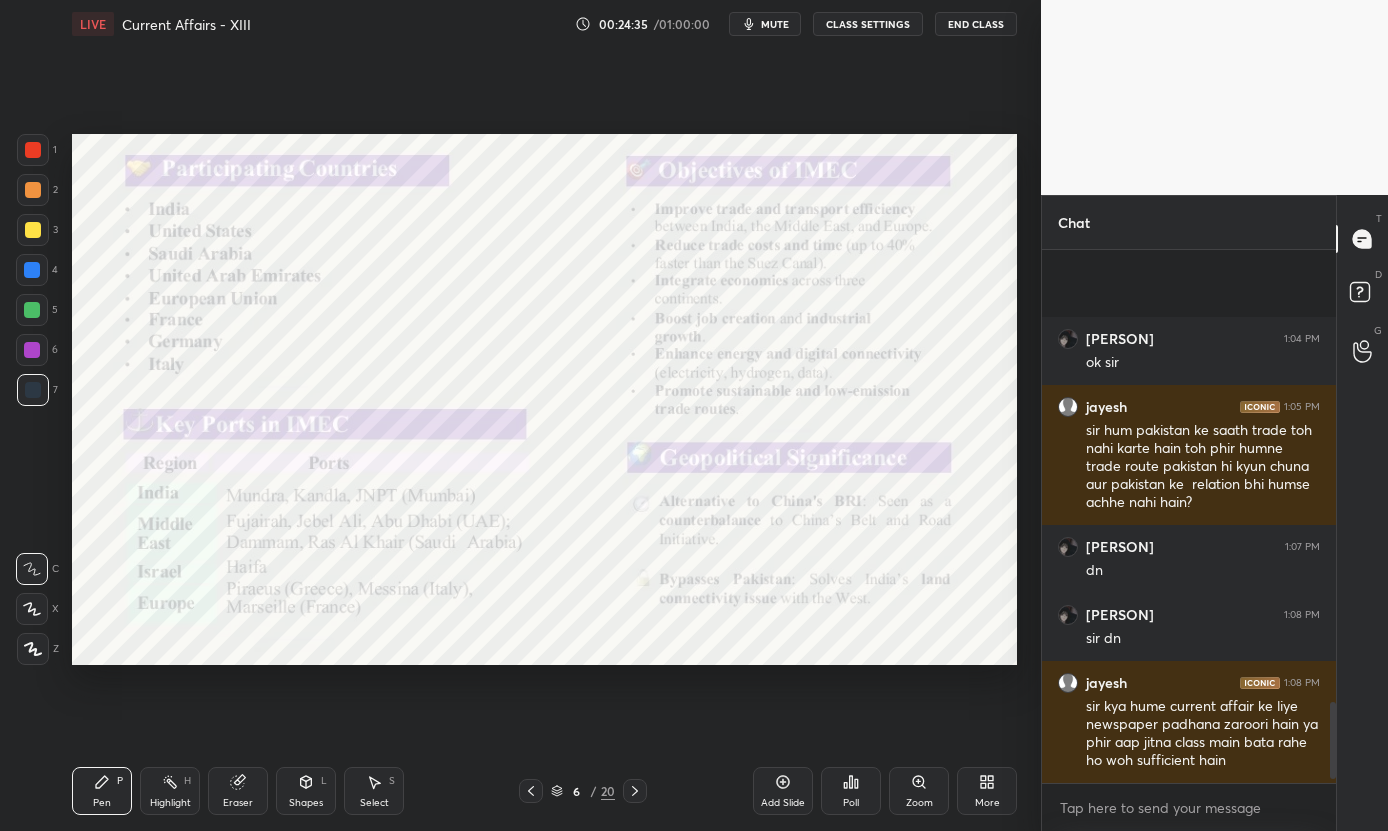 scroll, scrollTop: 3189, scrollLeft: 0, axis: vertical 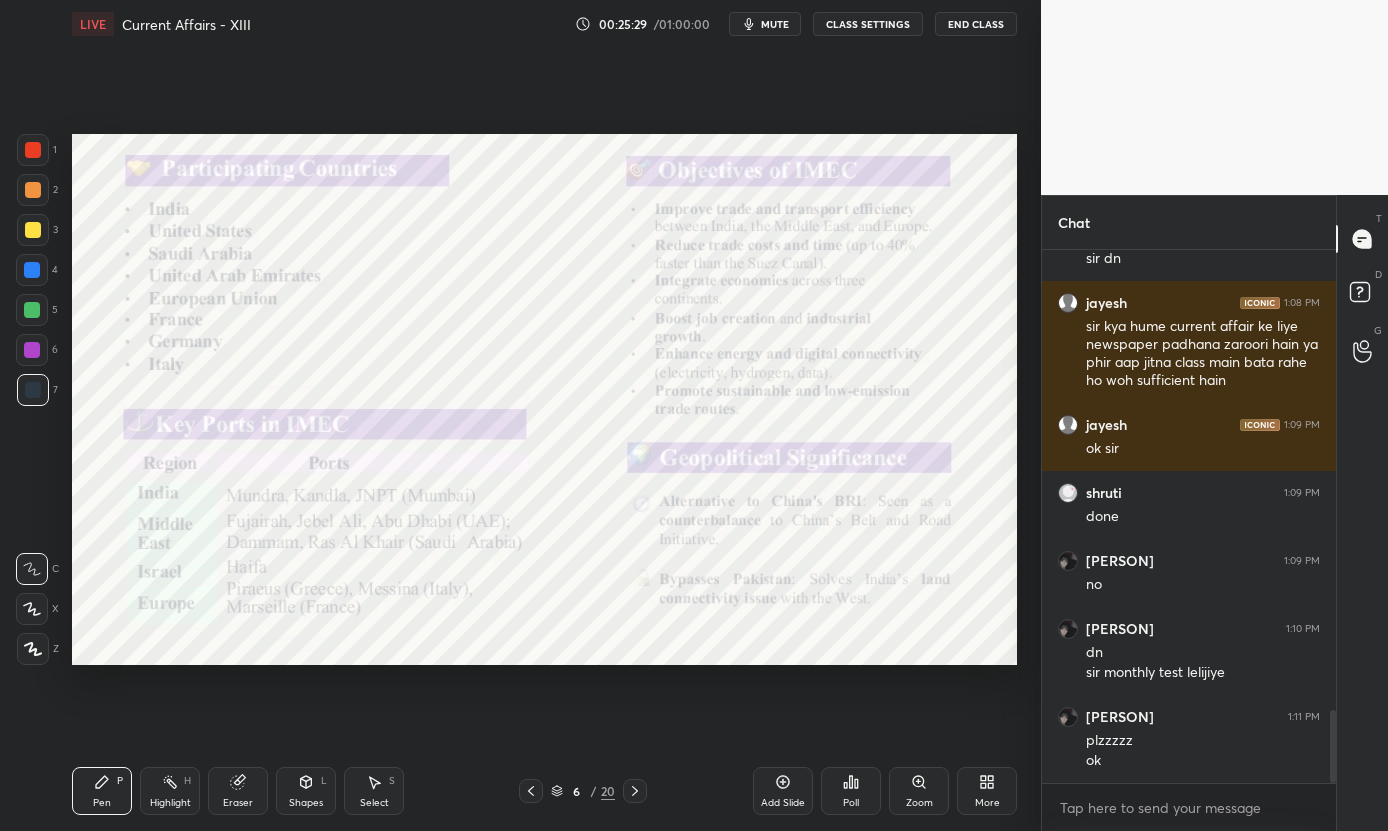 click 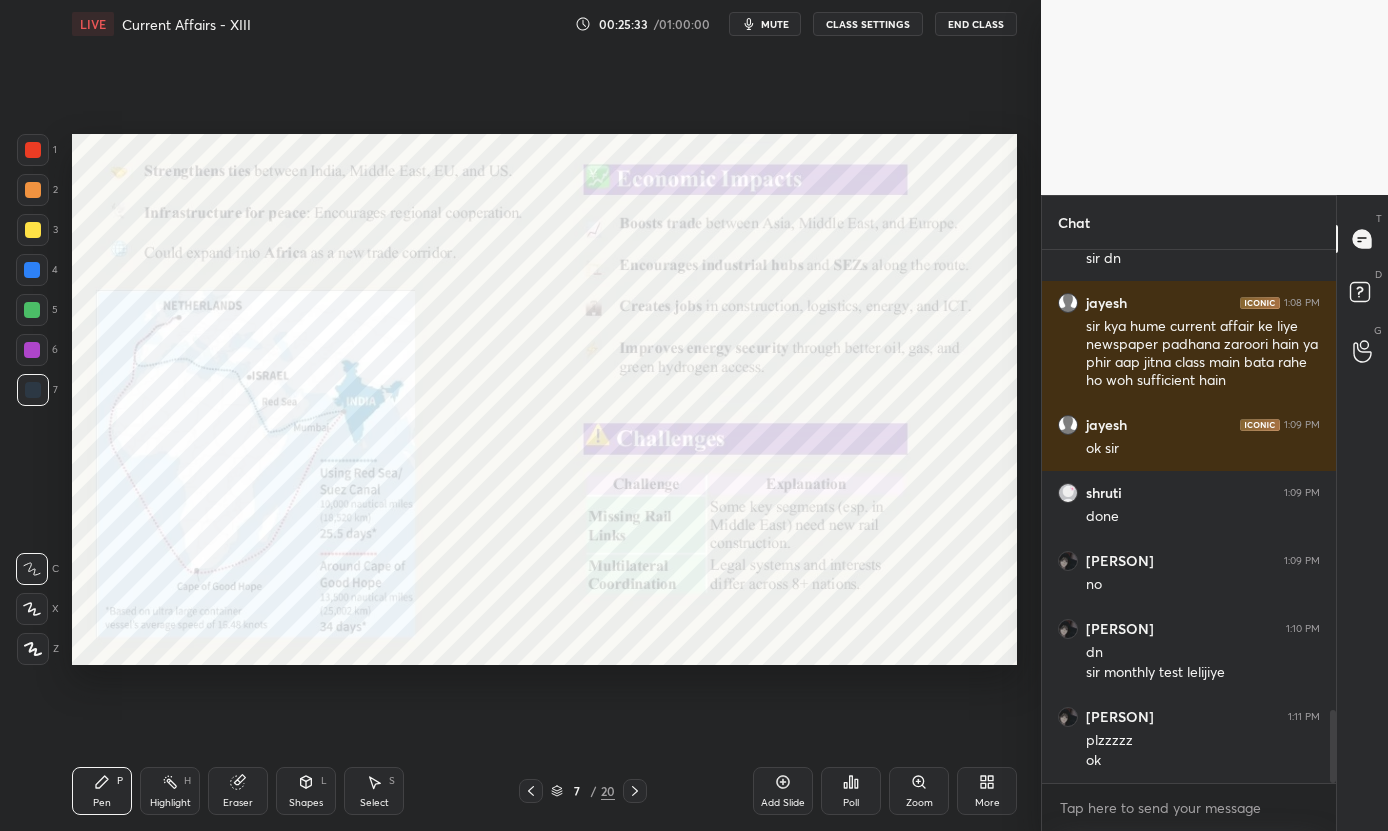 click 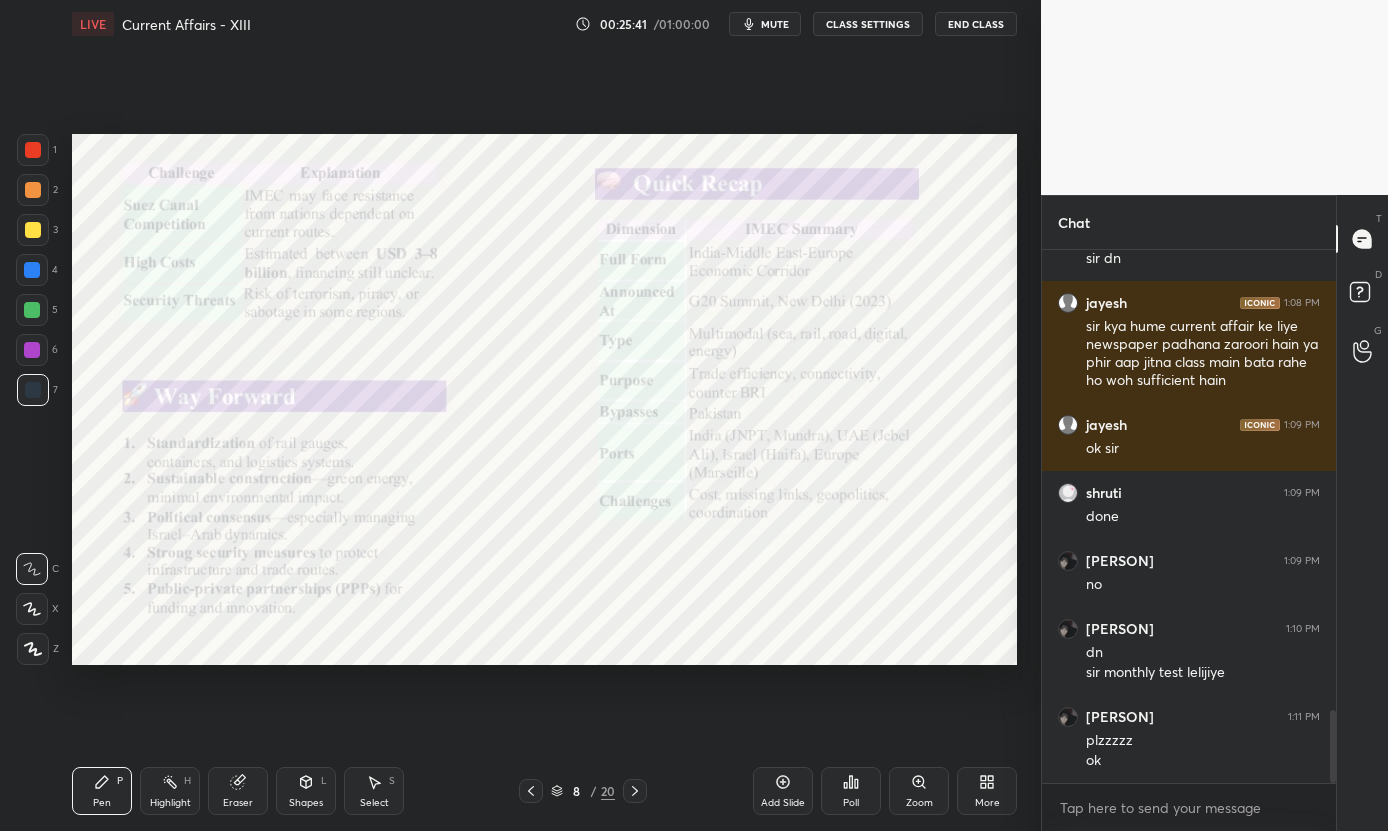 scroll, scrollTop: 3385, scrollLeft: 0, axis: vertical 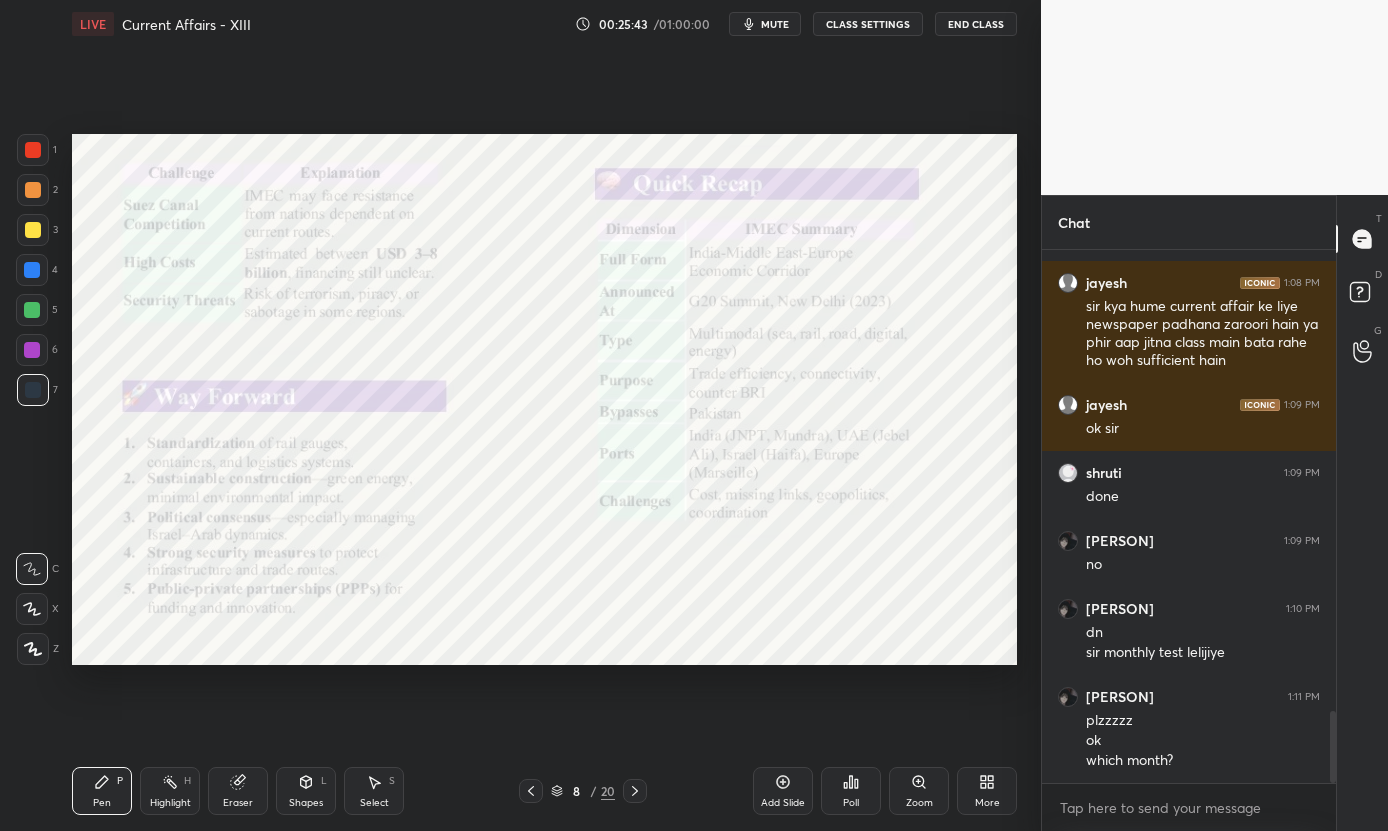 click on "Setting up your live class Poll for   secs No correct answer Start poll" at bounding box center (544, 399) 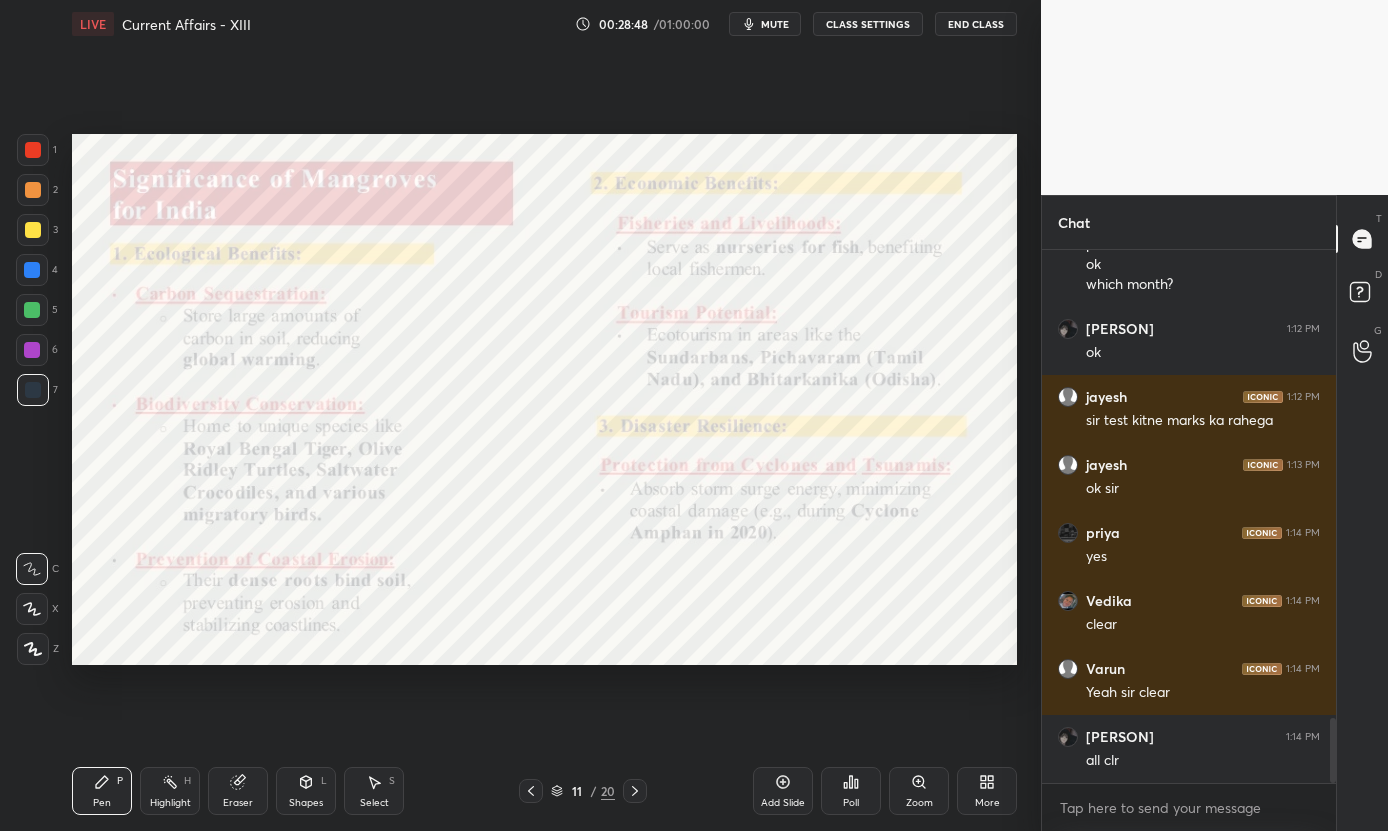 scroll, scrollTop: 3929, scrollLeft: 0, axis: vertical 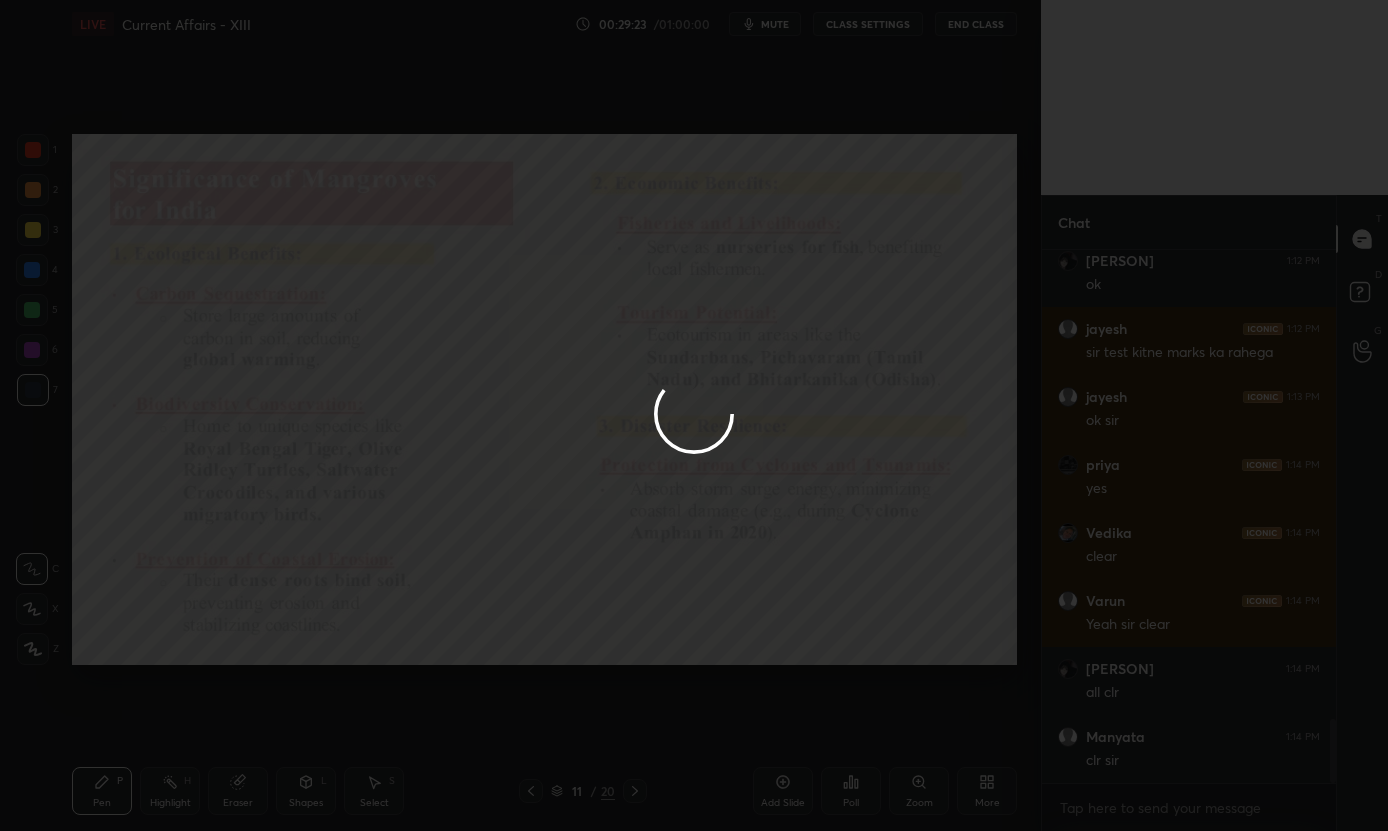 click at bounding box center (694, 415) 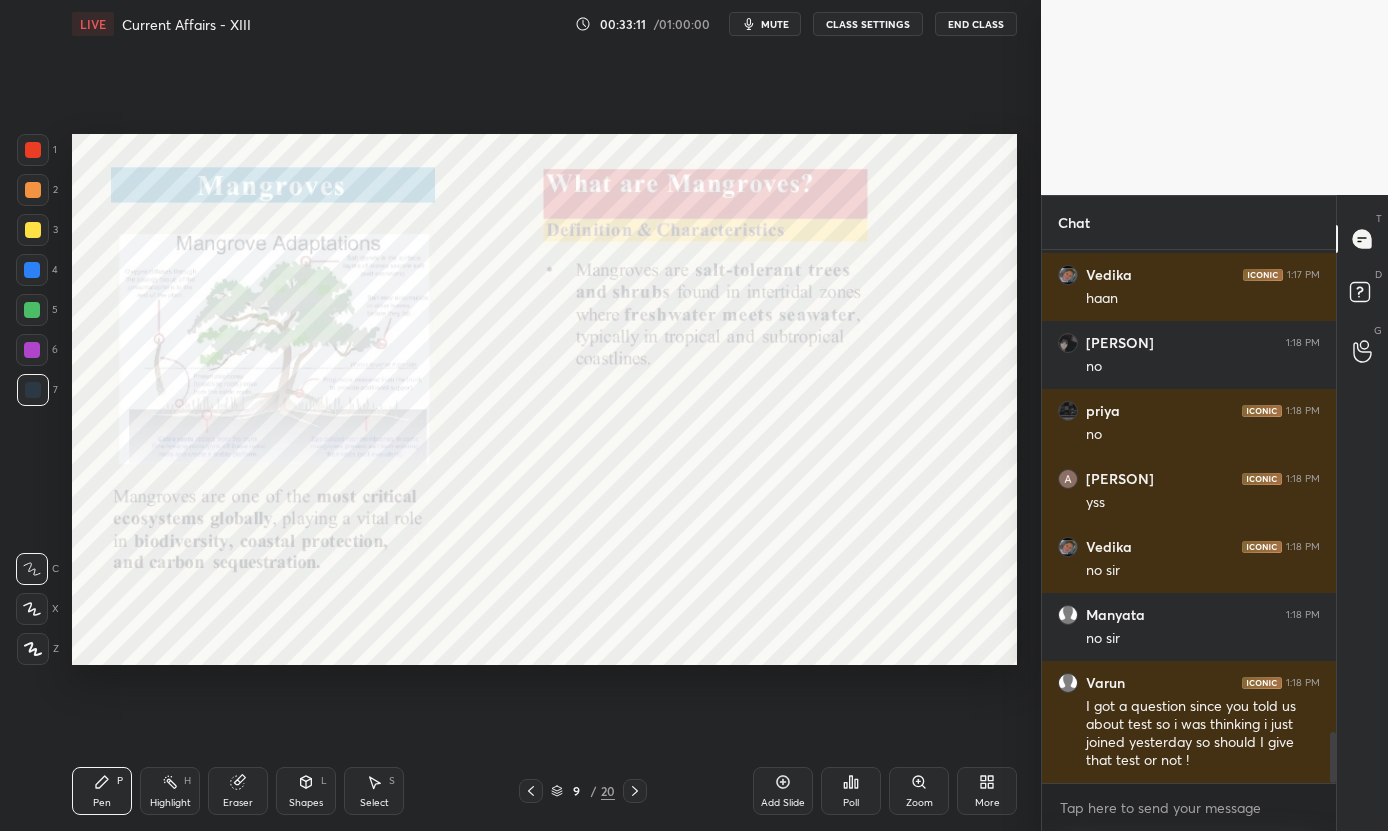 scroll, scrollTop: 5139, scrollLeft: 0, axis: vertical 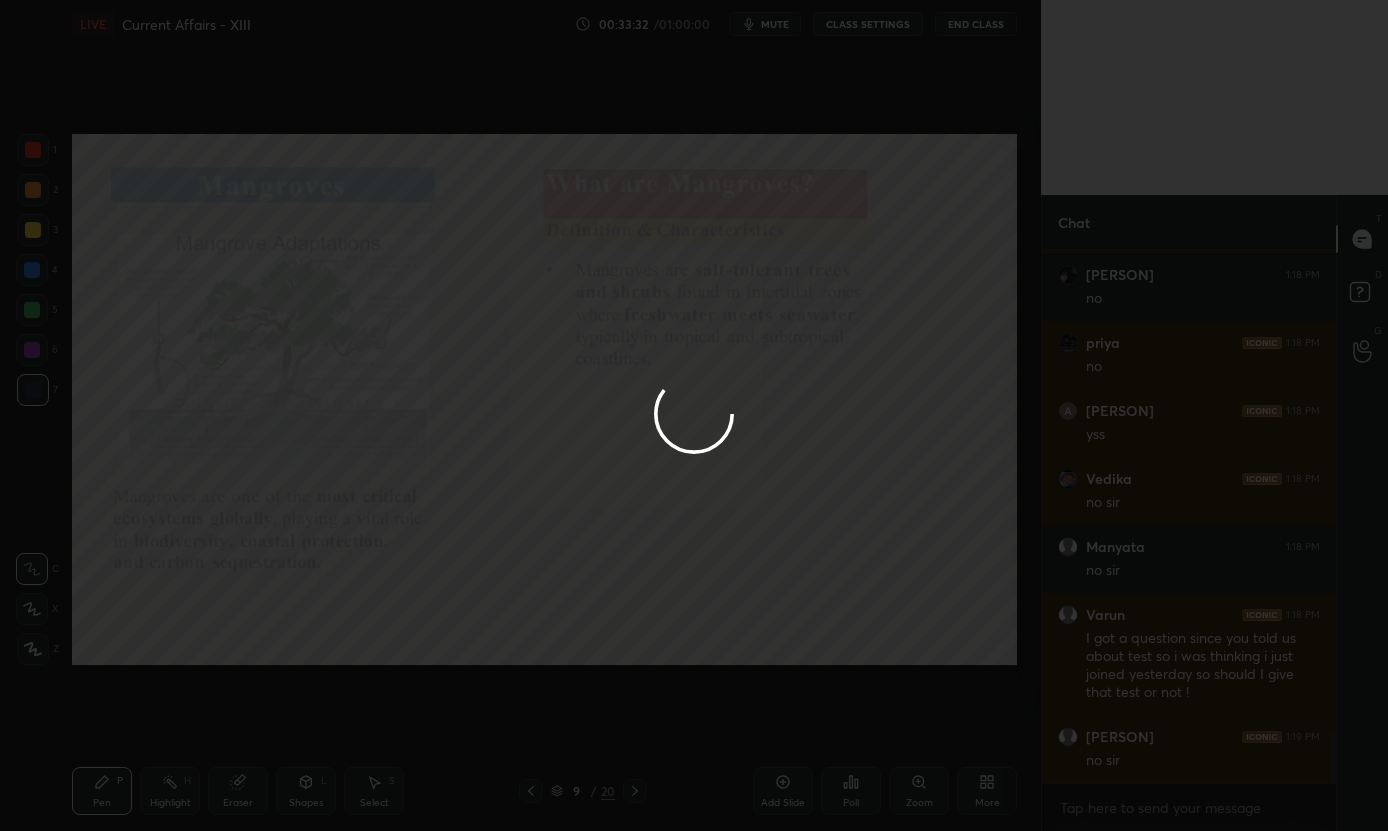 click on "haa haan no no yss no sir no sir I got a question since you told us about test so i was thinking i just joined yesterday so should I give that test or not ! no sir" at bounding box center [694, 415] 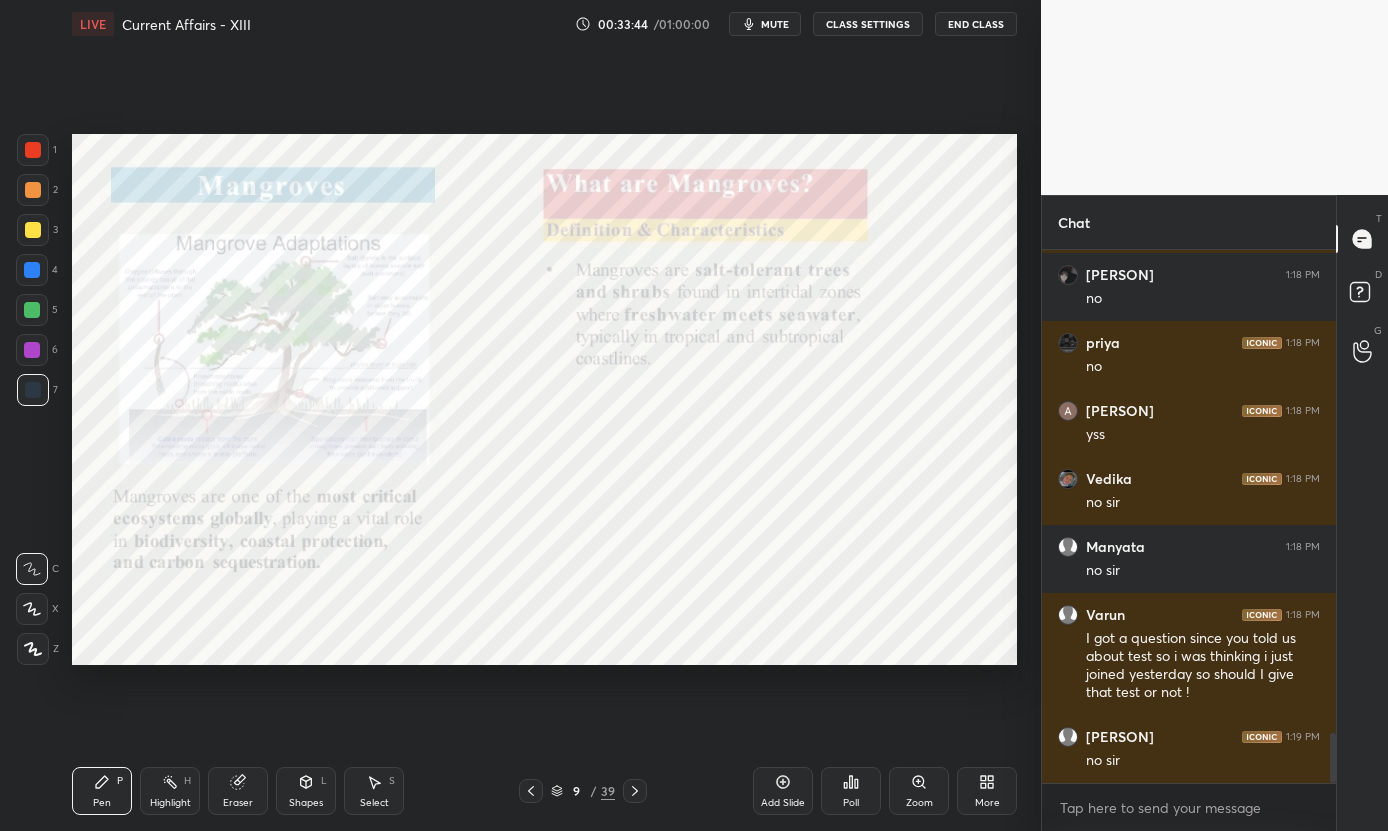 click 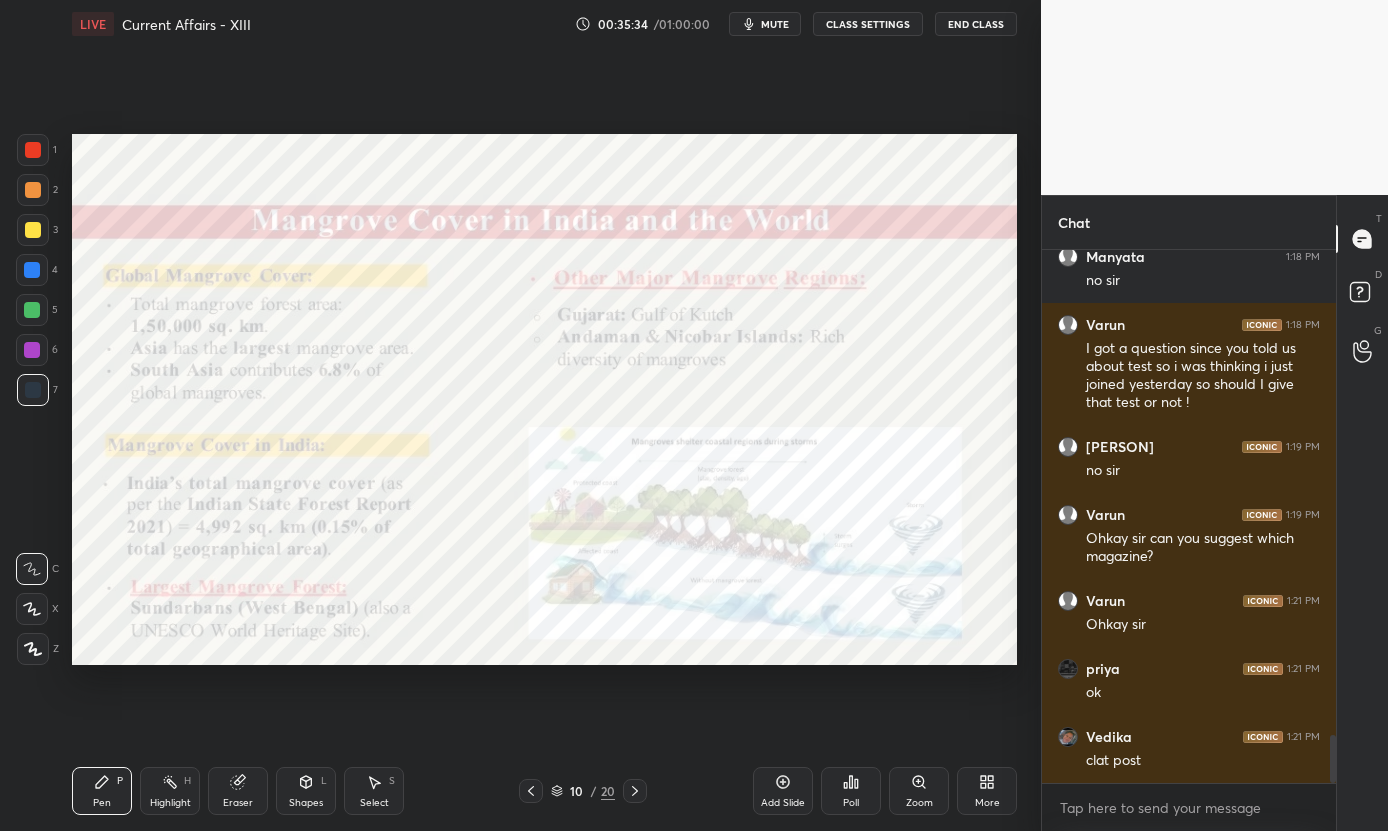scroll, scrollTop: 5515, scrollLeft: 0, axis: vertical 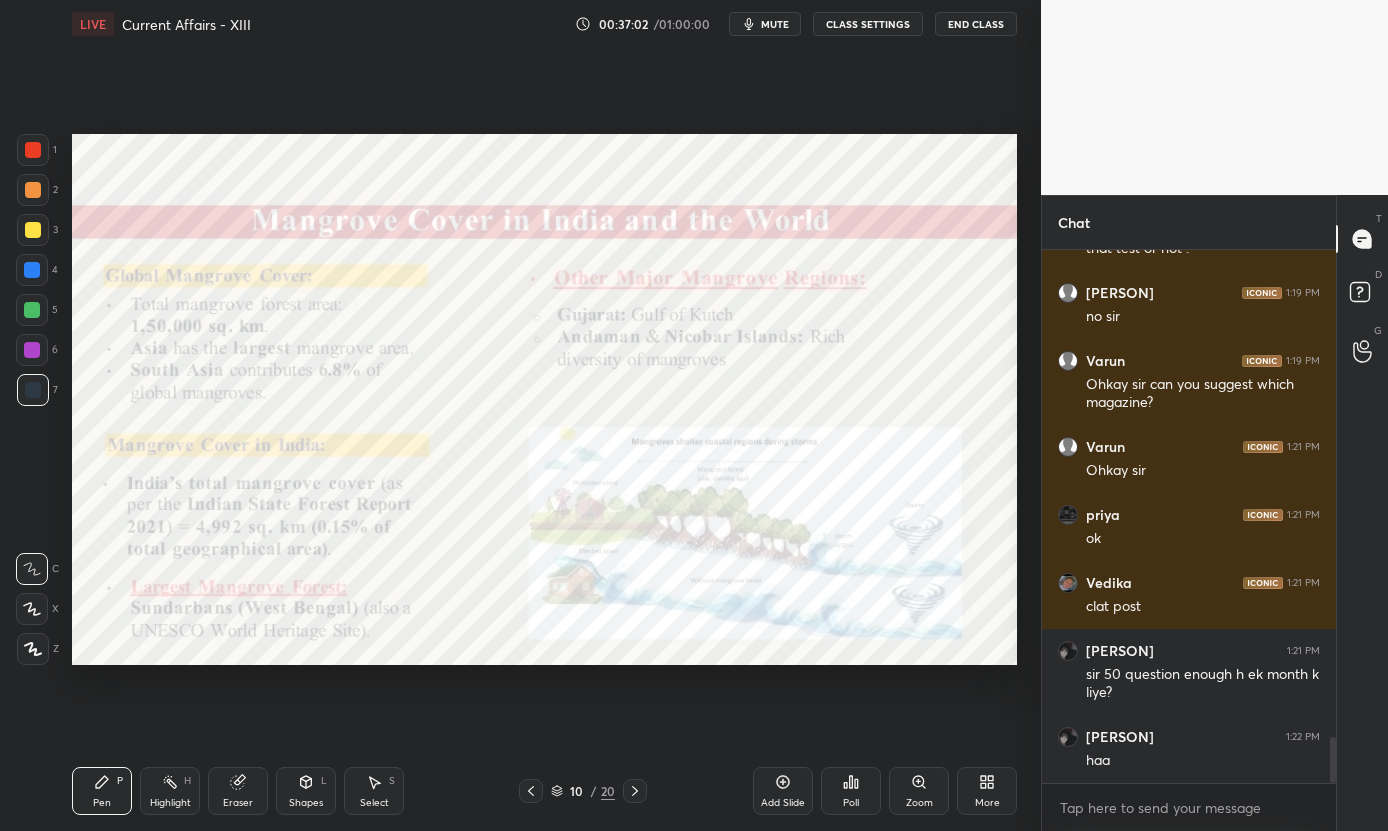 click 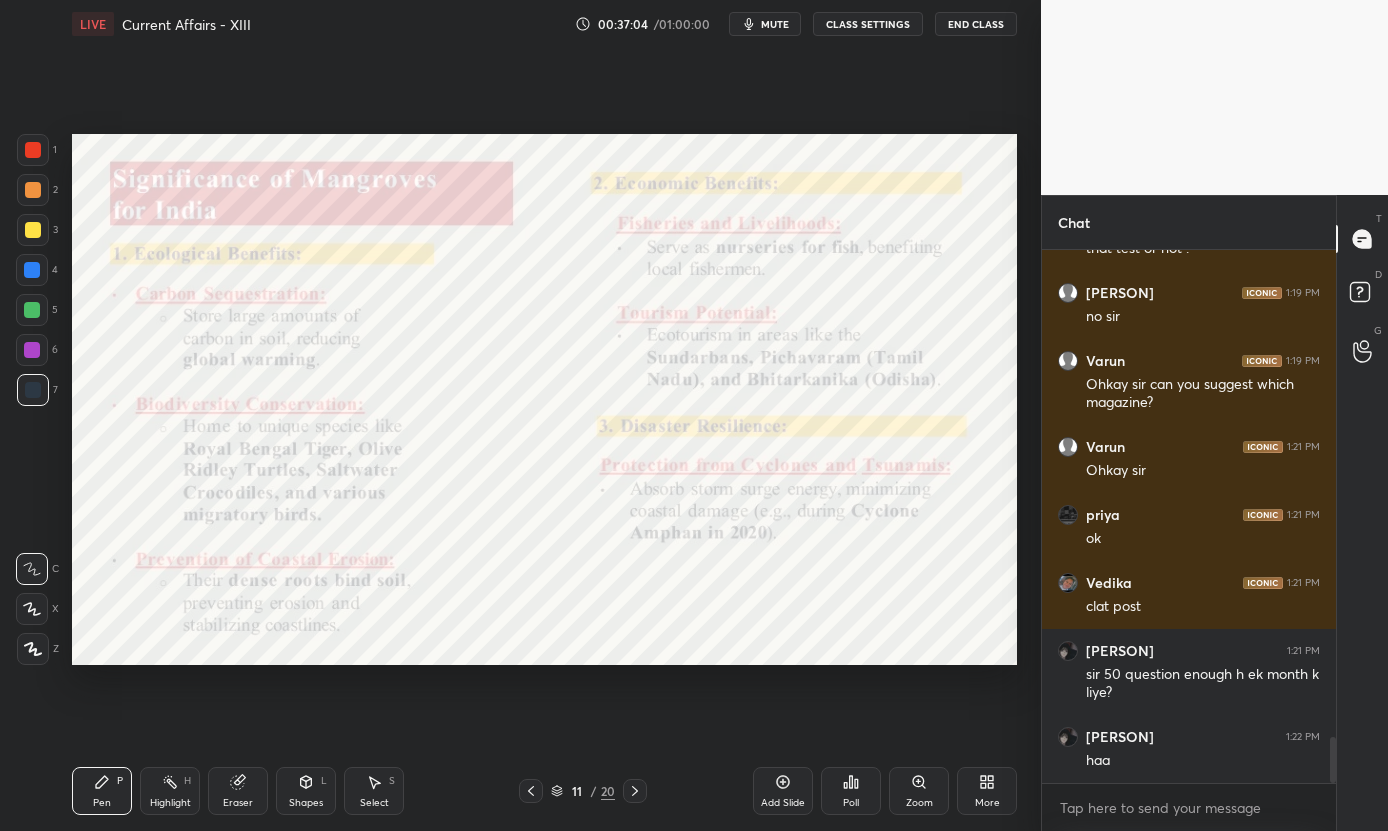 click 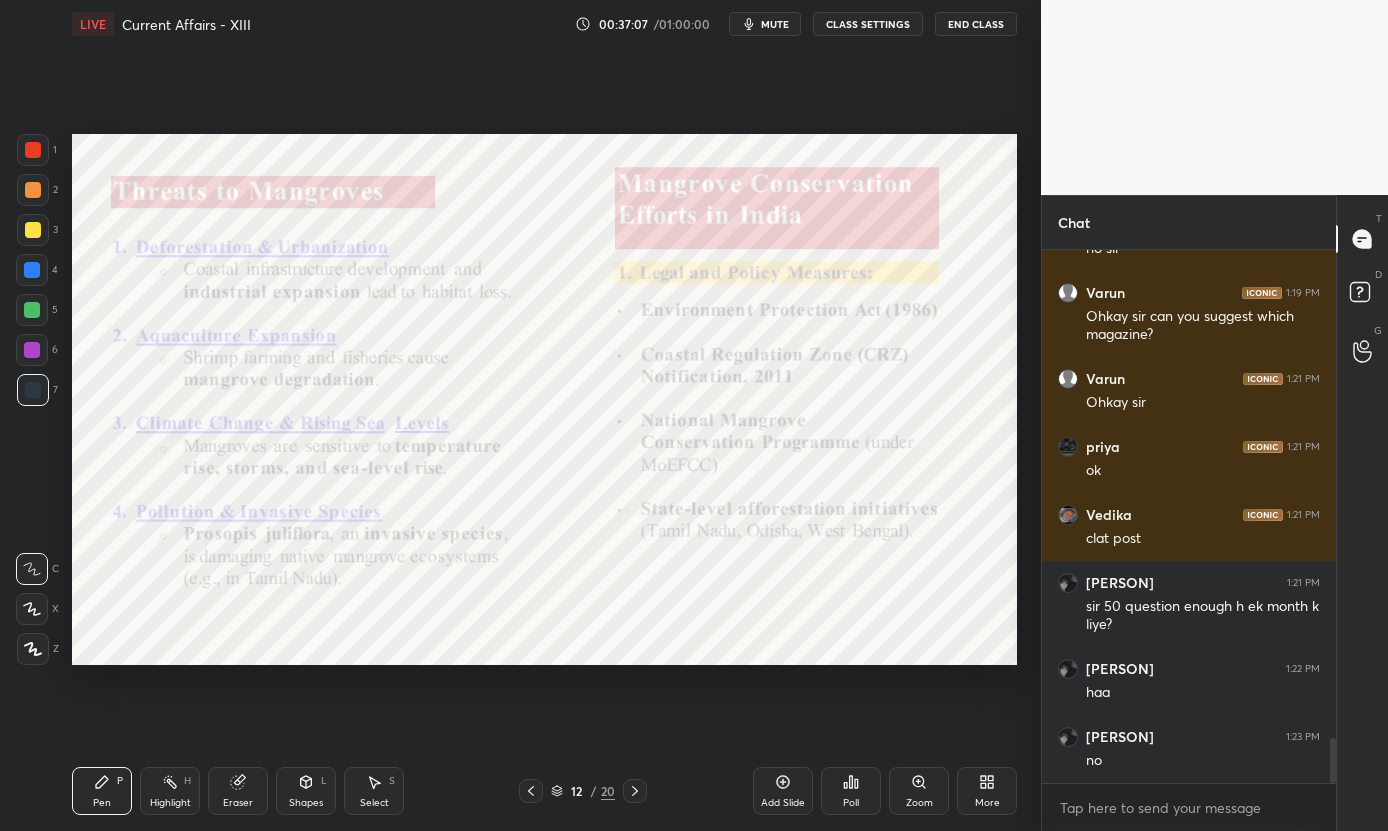 scroll, scrollTop: 5719, scrollLeft: 0, axis: vertical 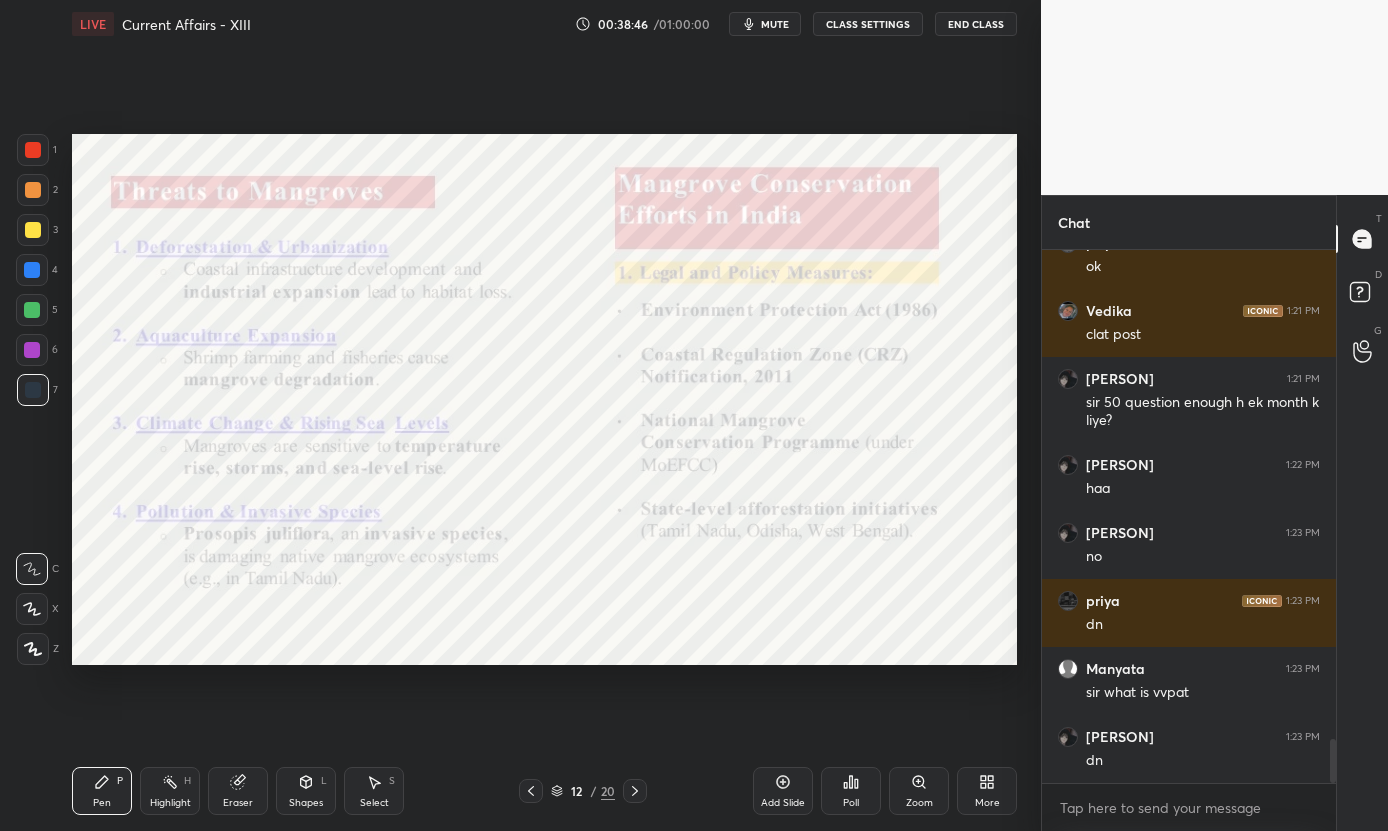 click 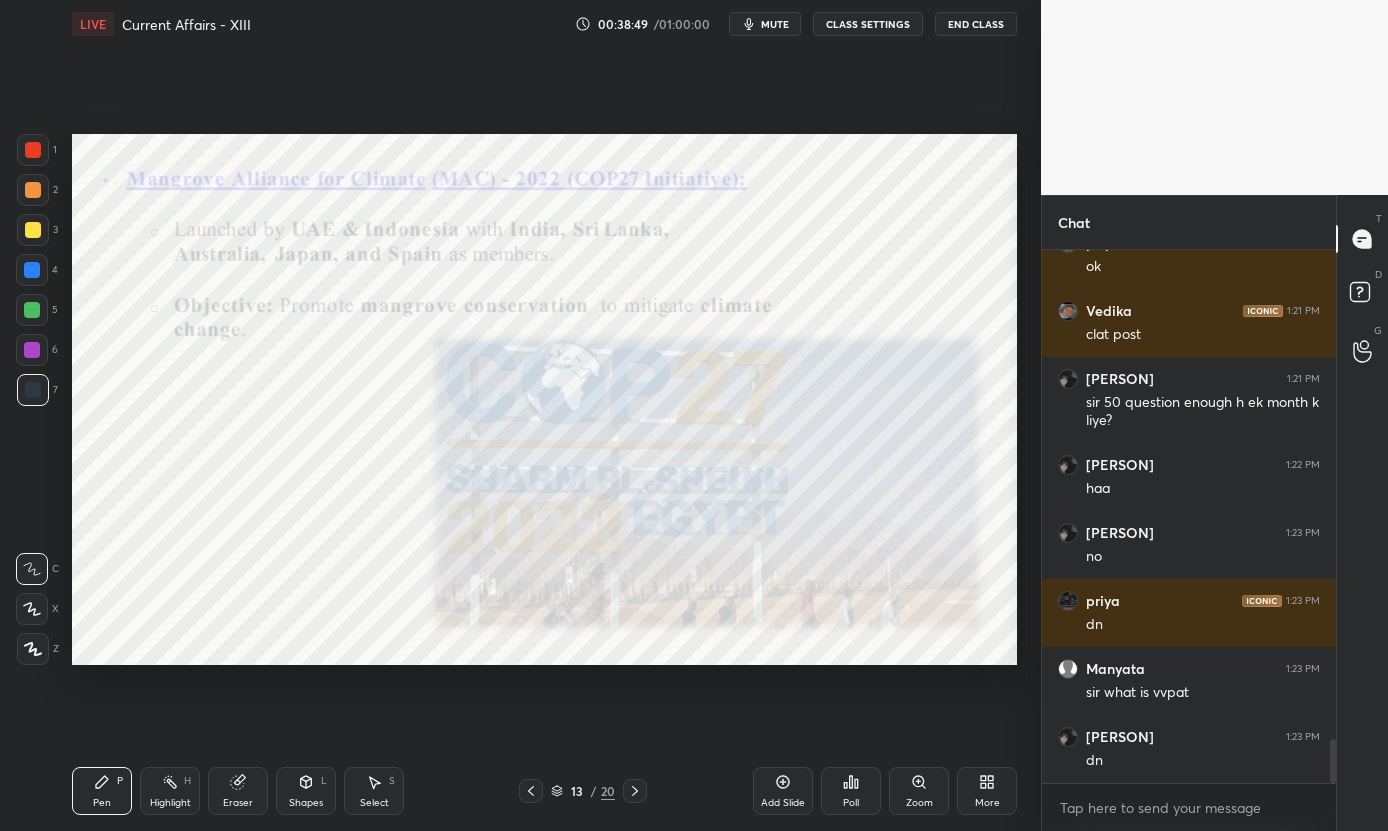 scroll, scrollTop: 5923, scrollLeft: 0, axis: vertical 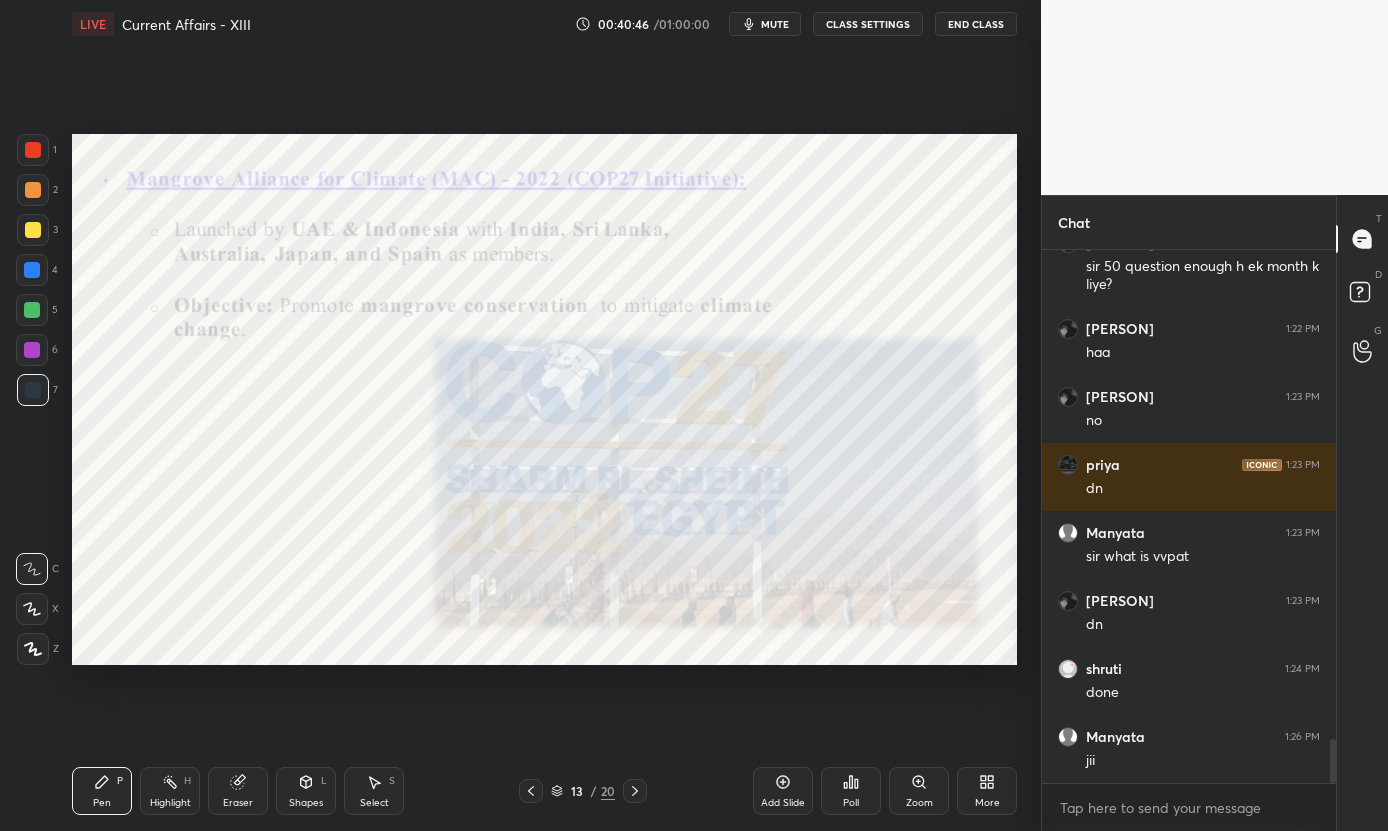 drag, startPoint x: 232, startPoint y: 796, endPoint x: 239, endPoint y: 779, distance: 18.384777 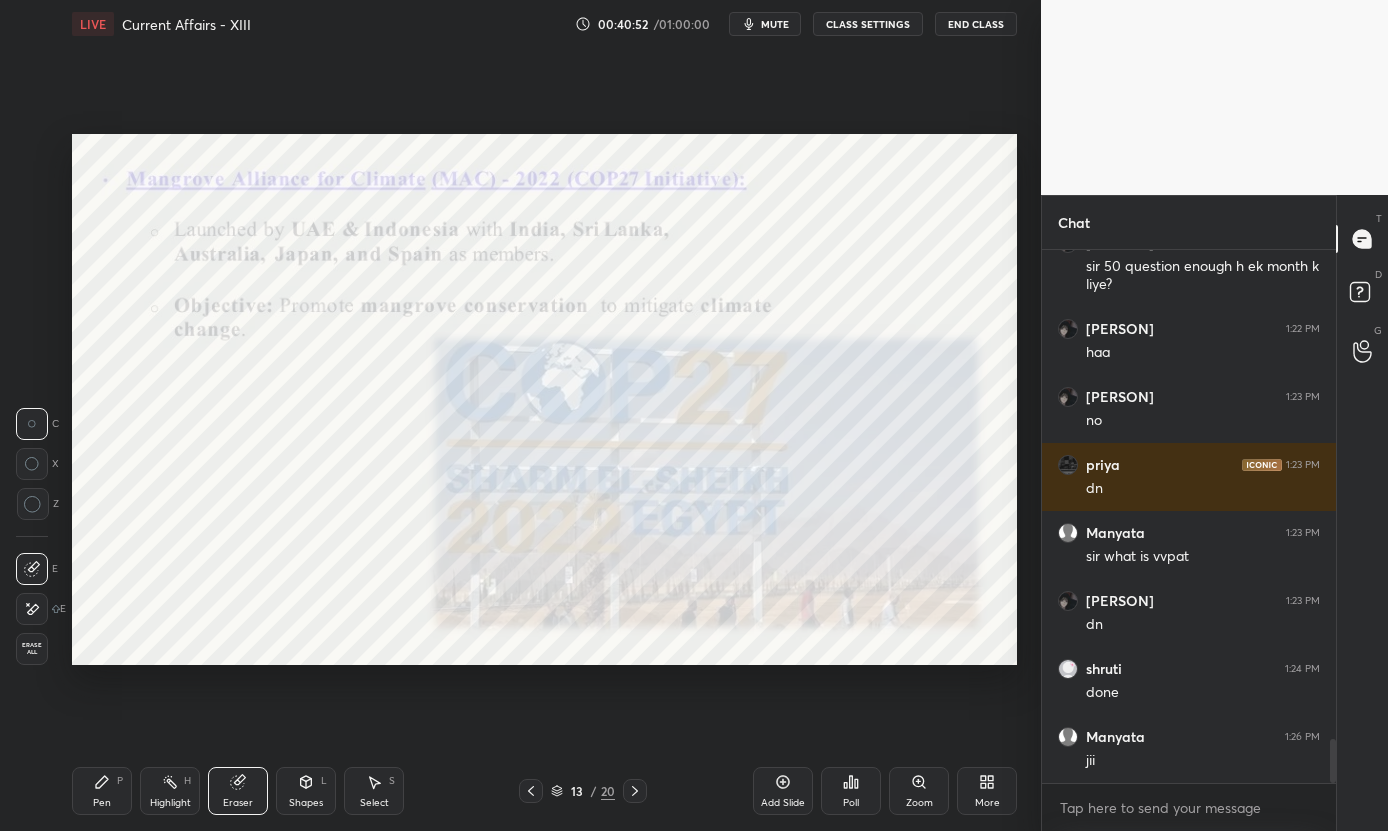 click on "Pen" at bounding box center (102, 803) 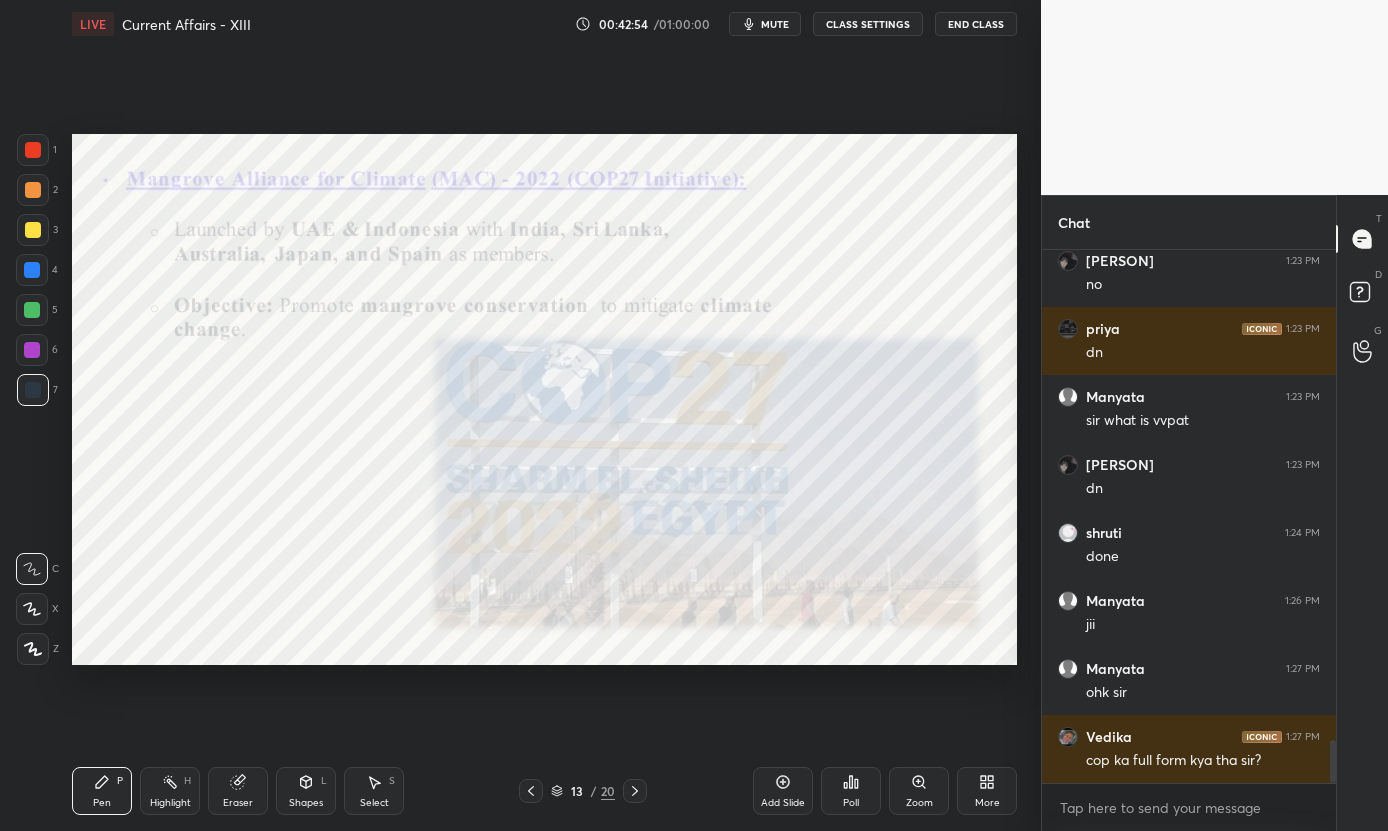 scroll, scrollTop: 6195, scrollLeft: 0, axis: vertical 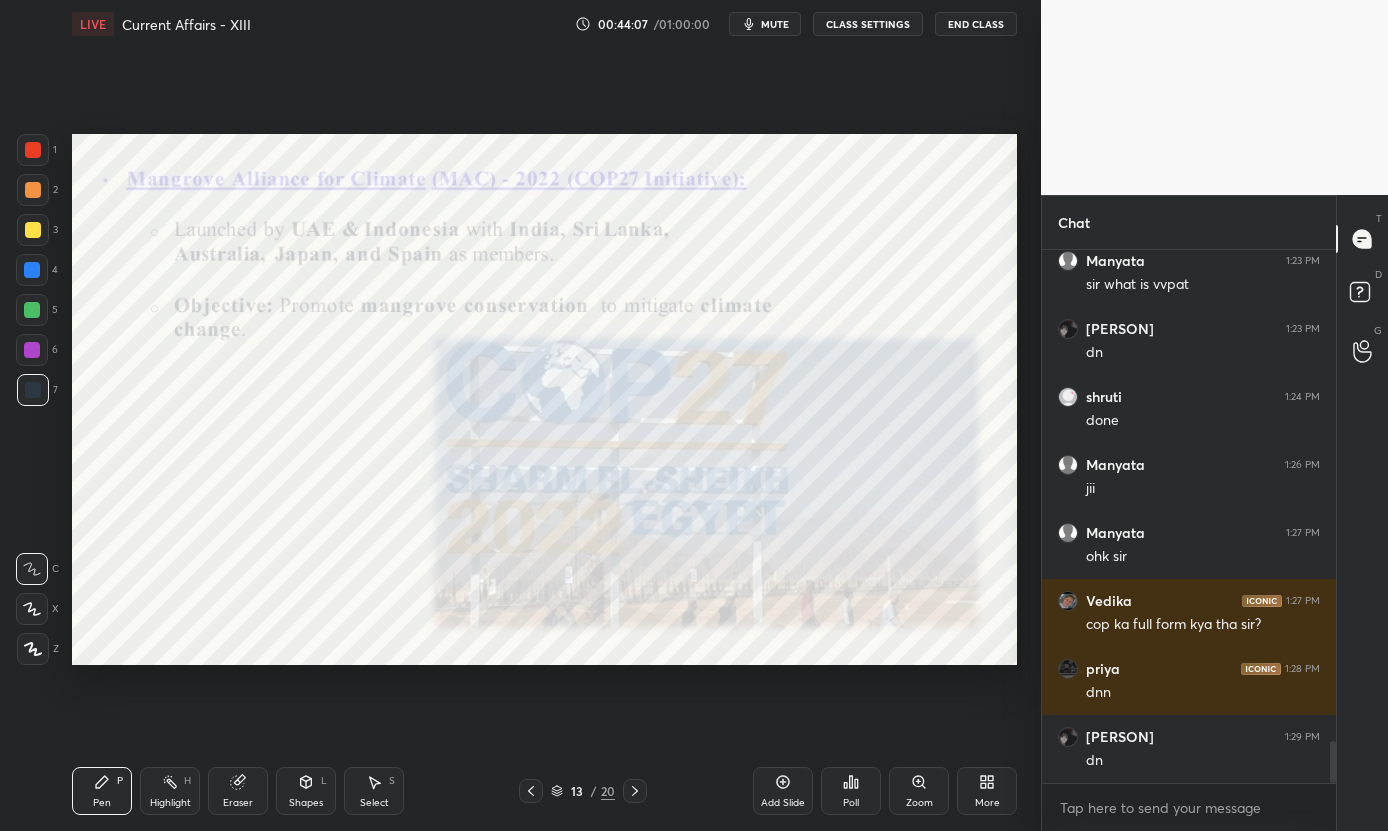 click 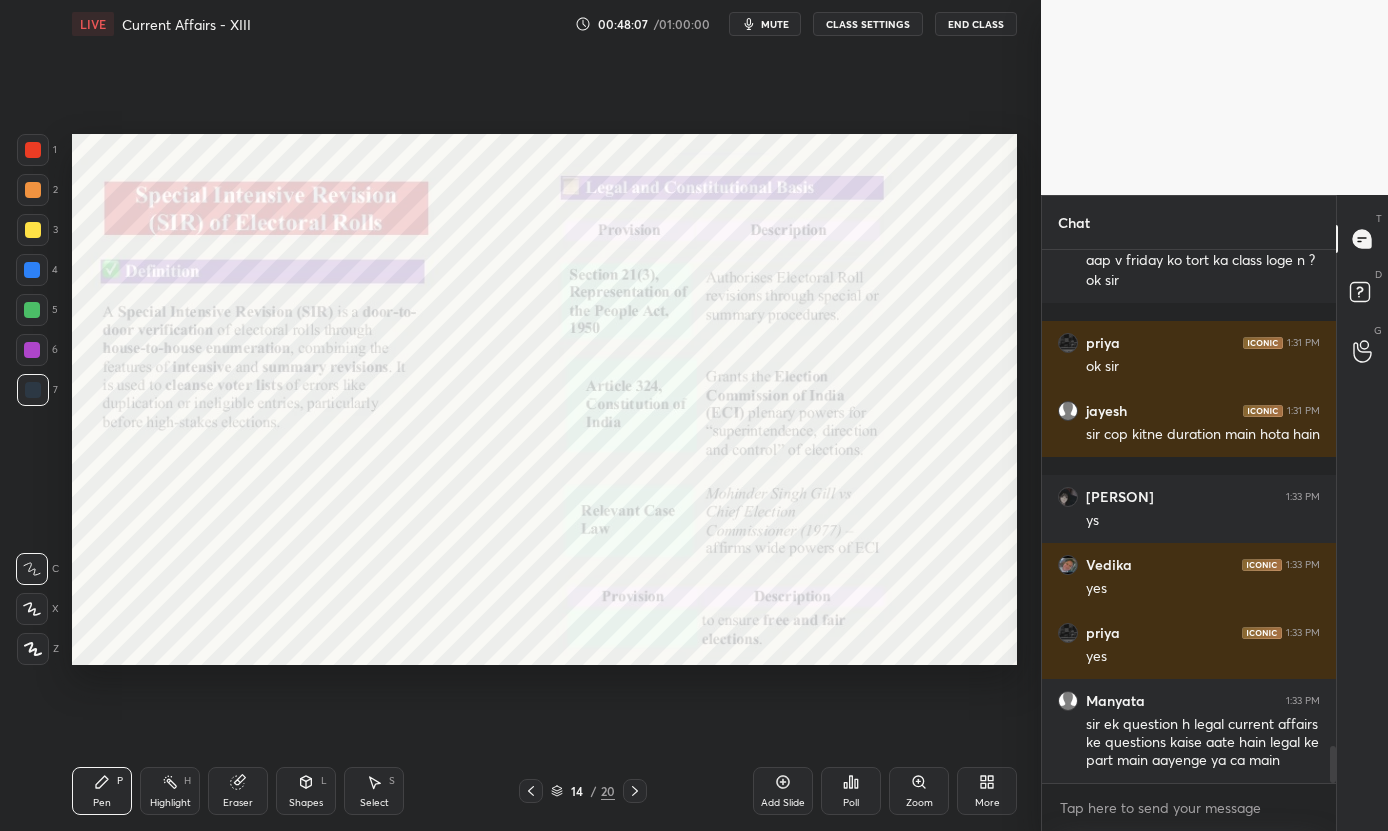scroll, scrollTop: 7189, scrollLeft: 0, axis: vertical 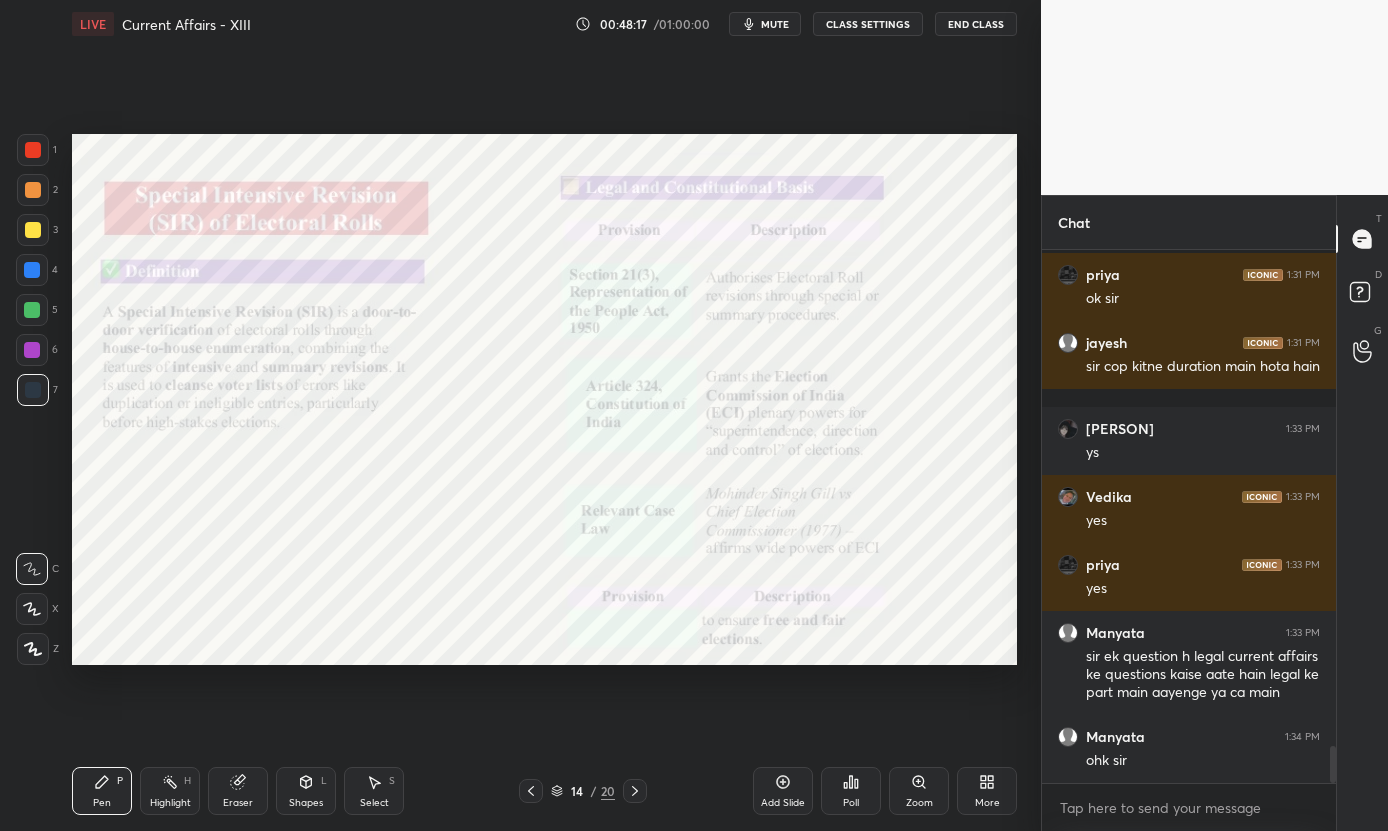 drag, startPoint x: 770, startPoint y: 19, endPoint x: 766, endPoint y: 32, distance: 13.601471 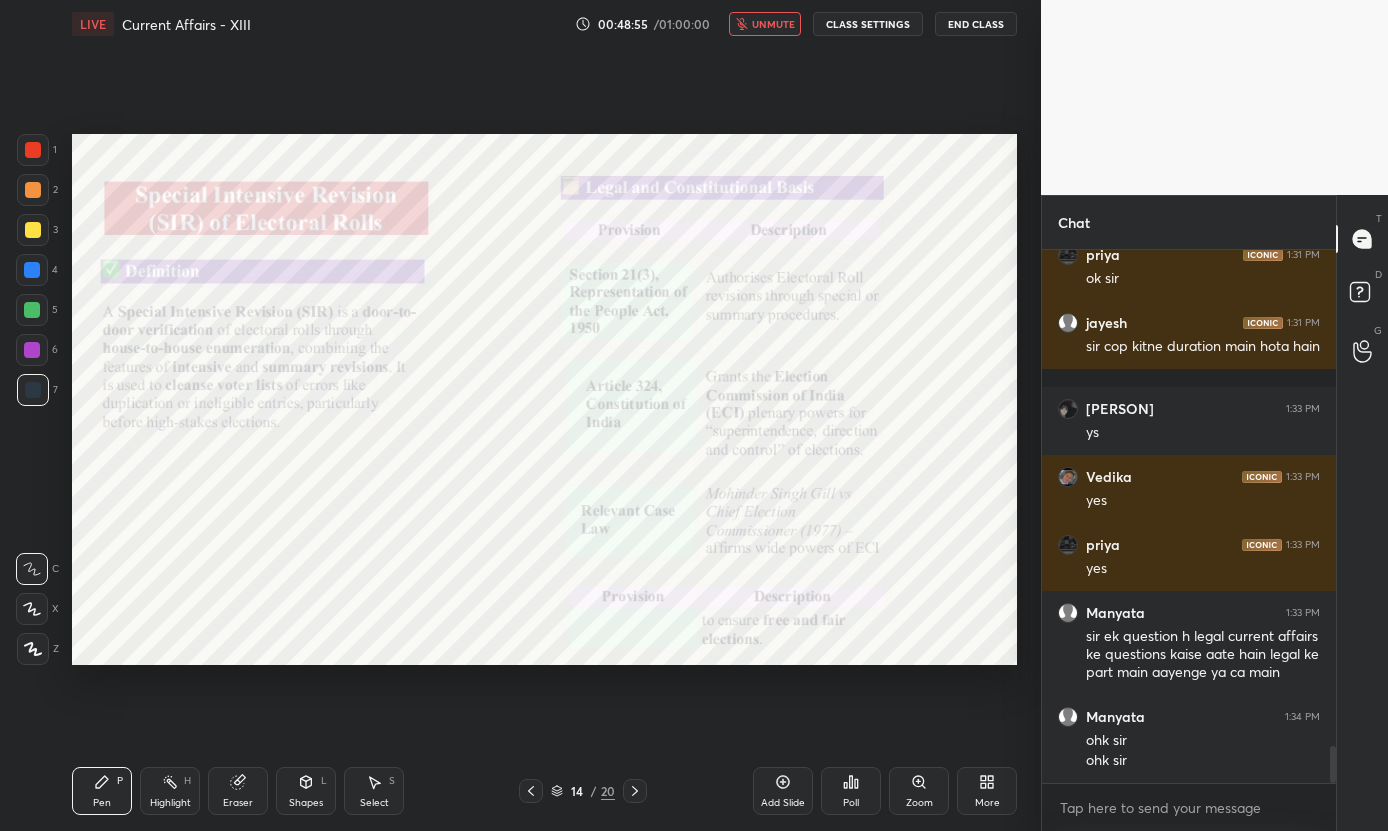 scroll, scrollTop: 7277, scrollLeft: 0, axis: vertical 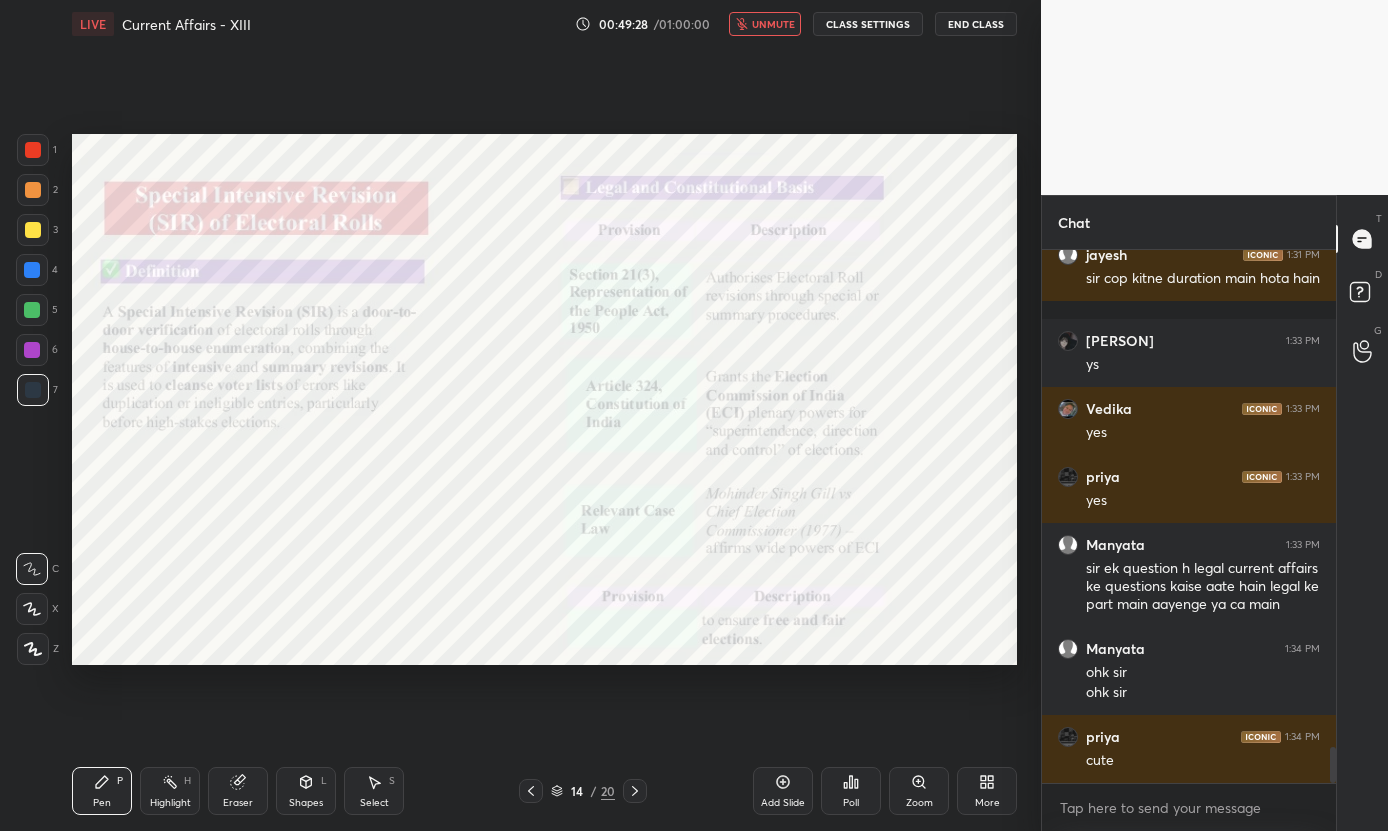 click on "unmute" at bounding box center [773, 24] 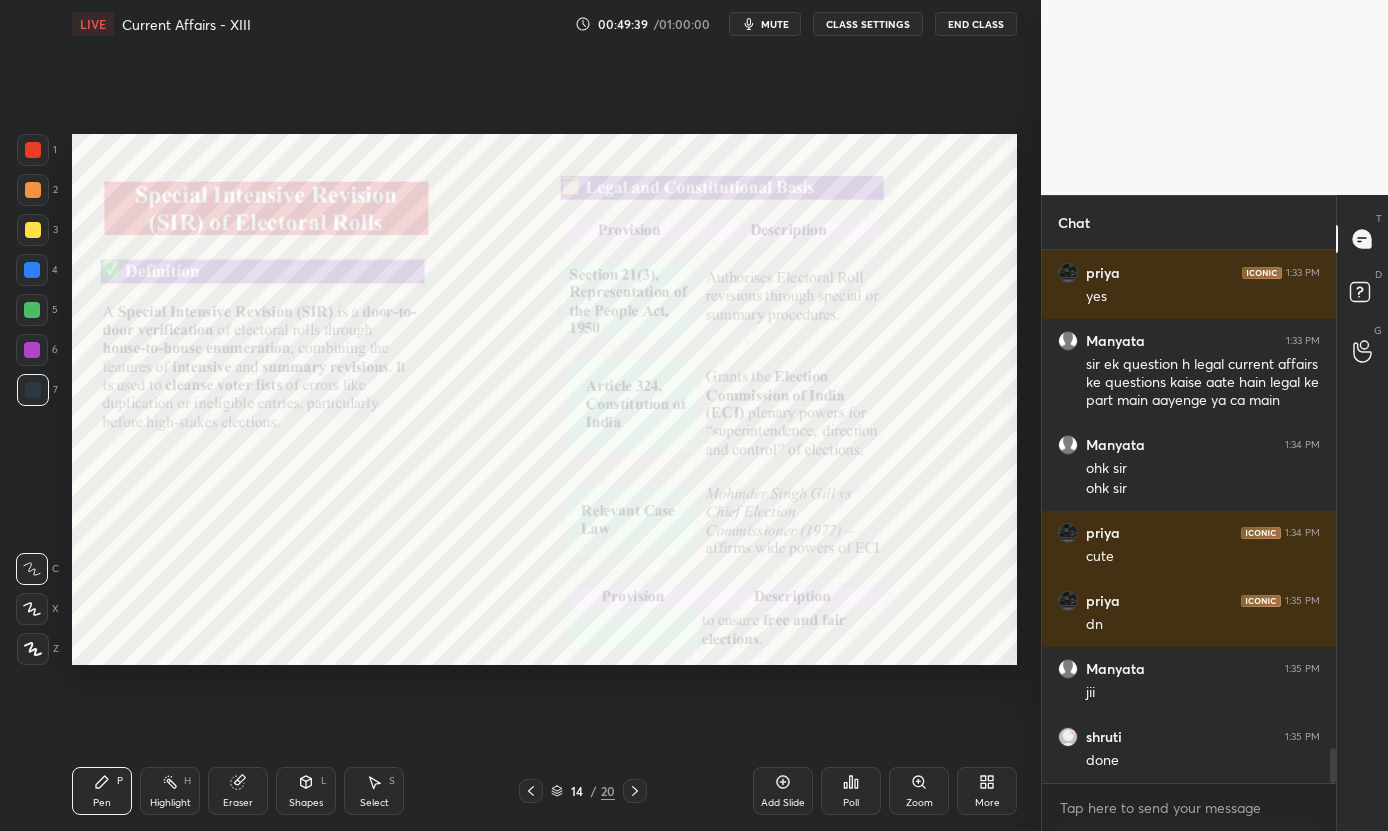 scroll, scrollTop: 7549, scrollLeft: 0, axis: vertical 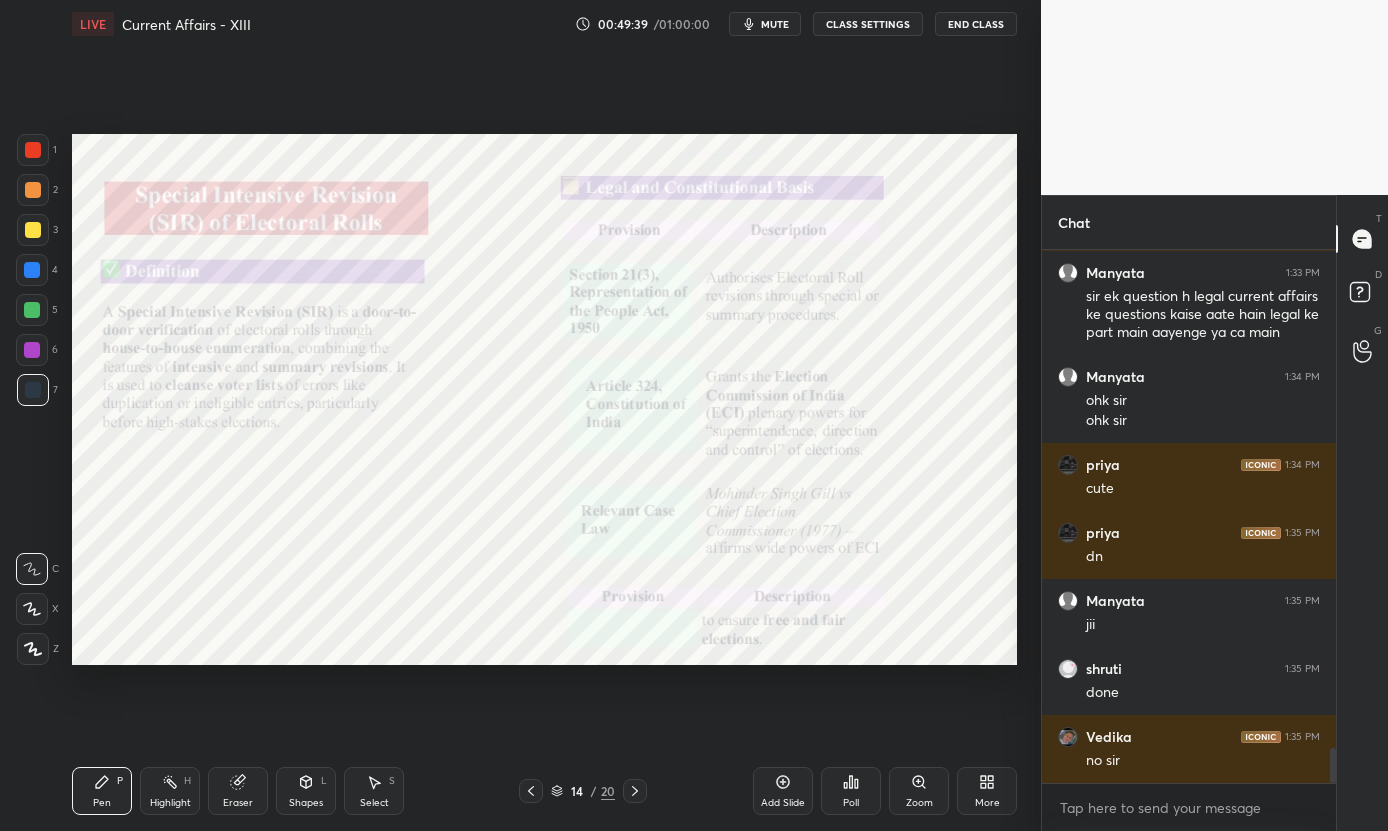 type 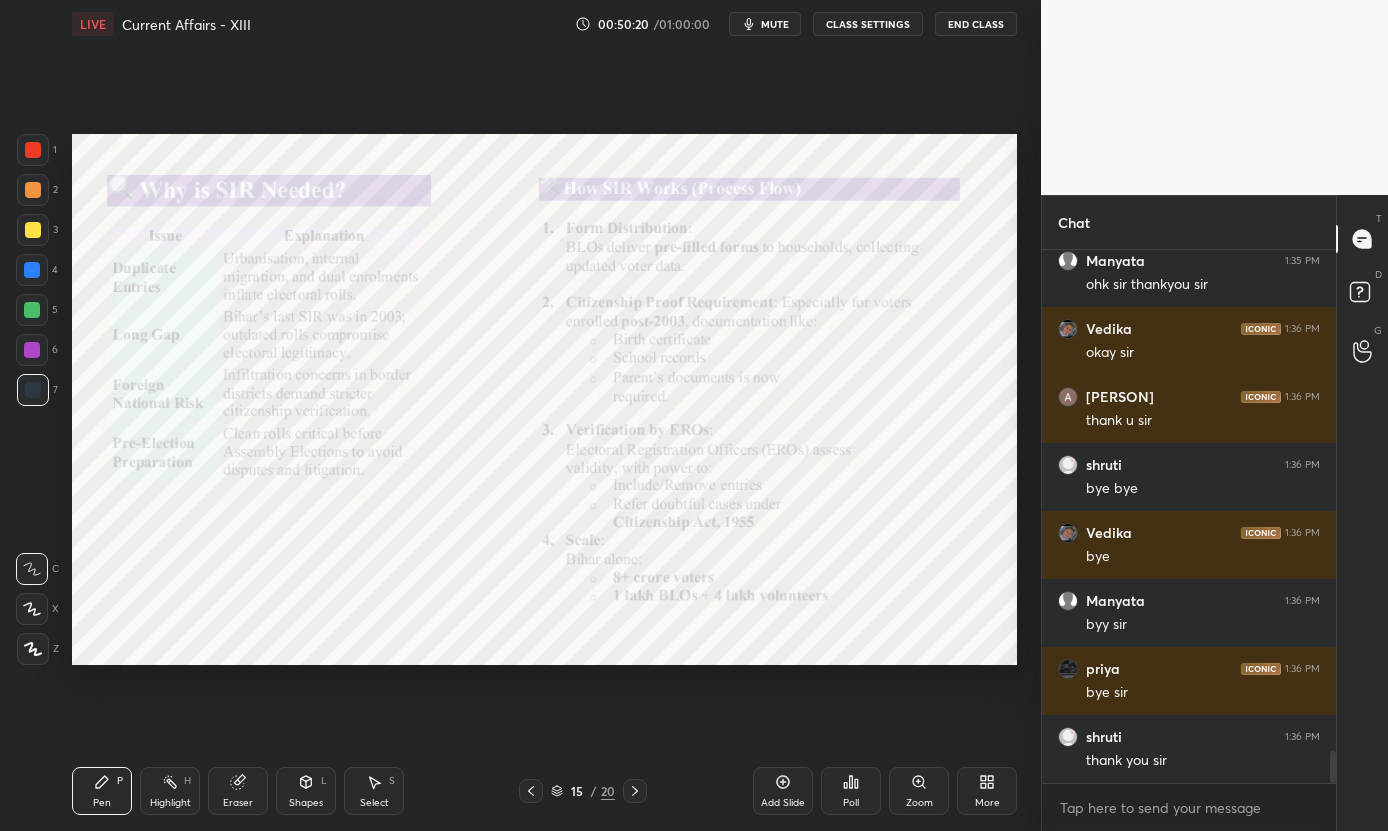 scroll, scrollTop: 8433, scrollLeft: 0, axis: vertical 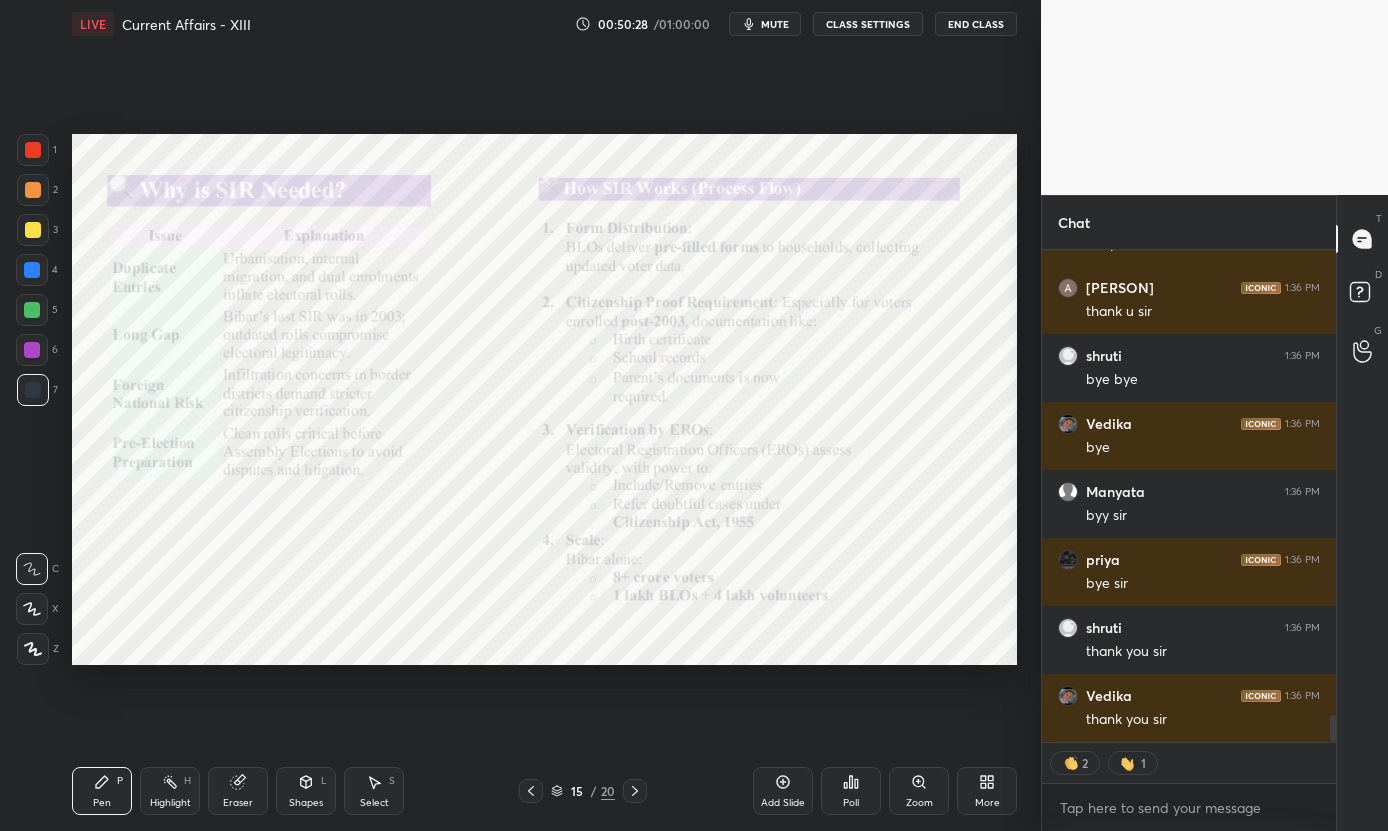 click on "End Class" at bounding box center (976, 24) 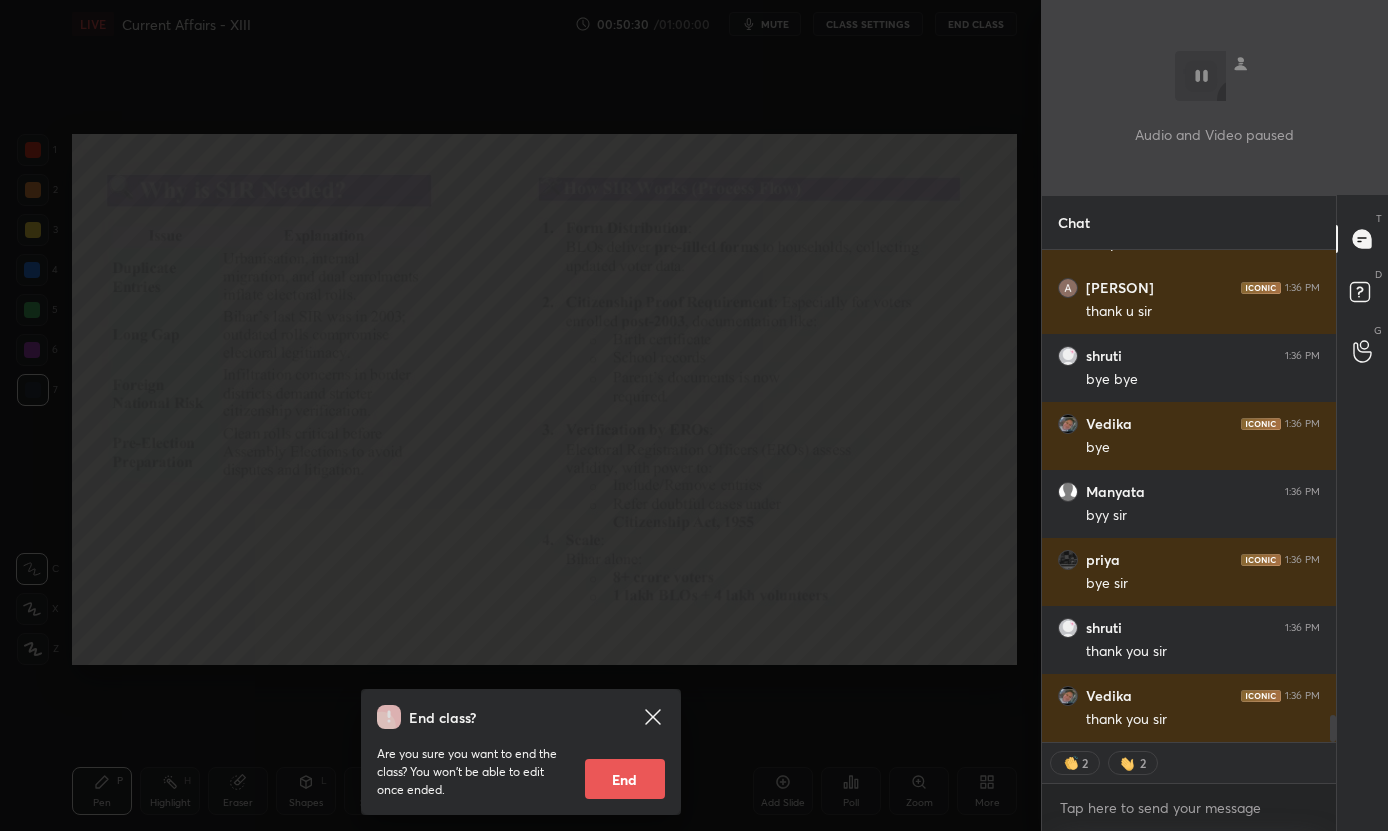 click on "End" at bounding box center [625, 779] 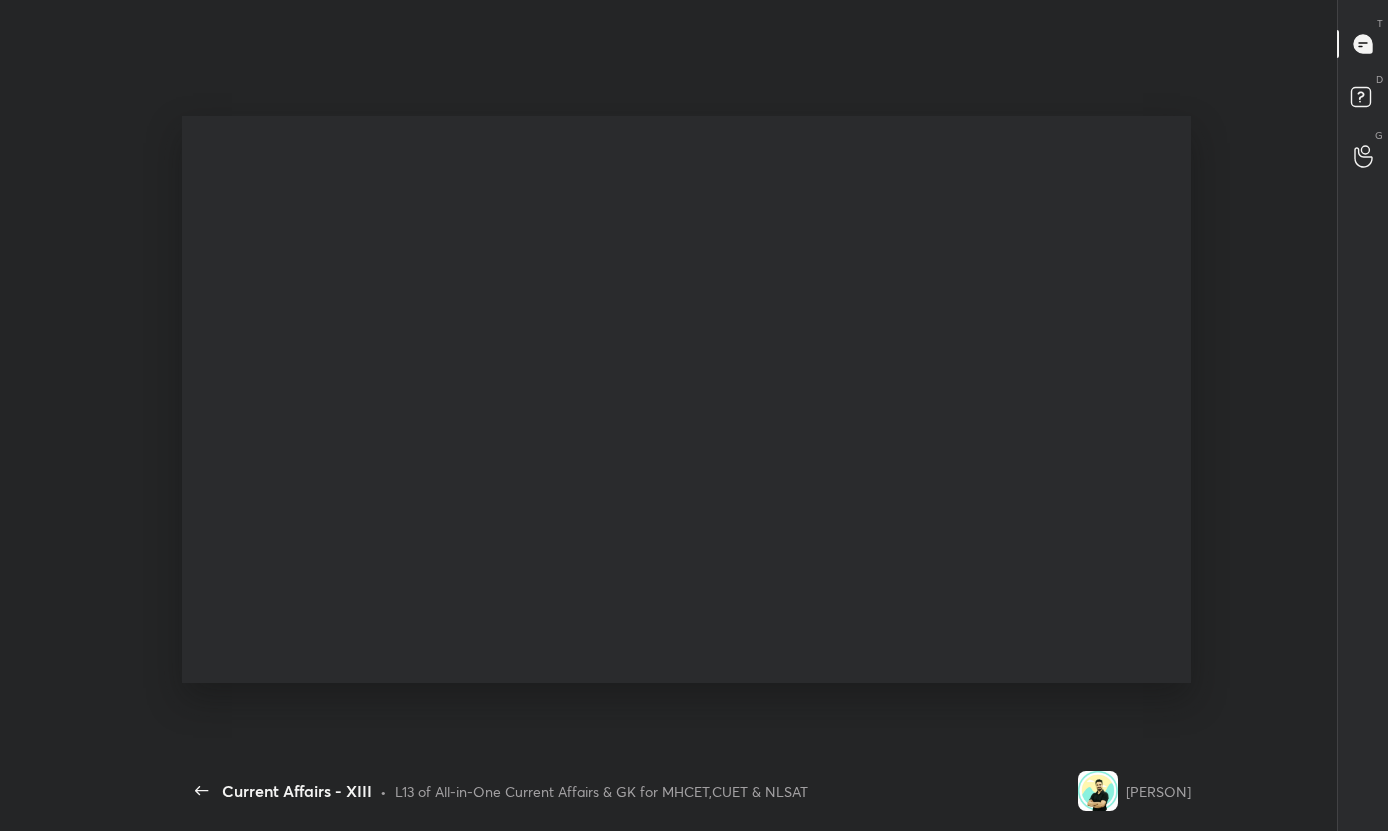 scroll, scrollTop: 99297, scrollLeft: 98860, axis: both 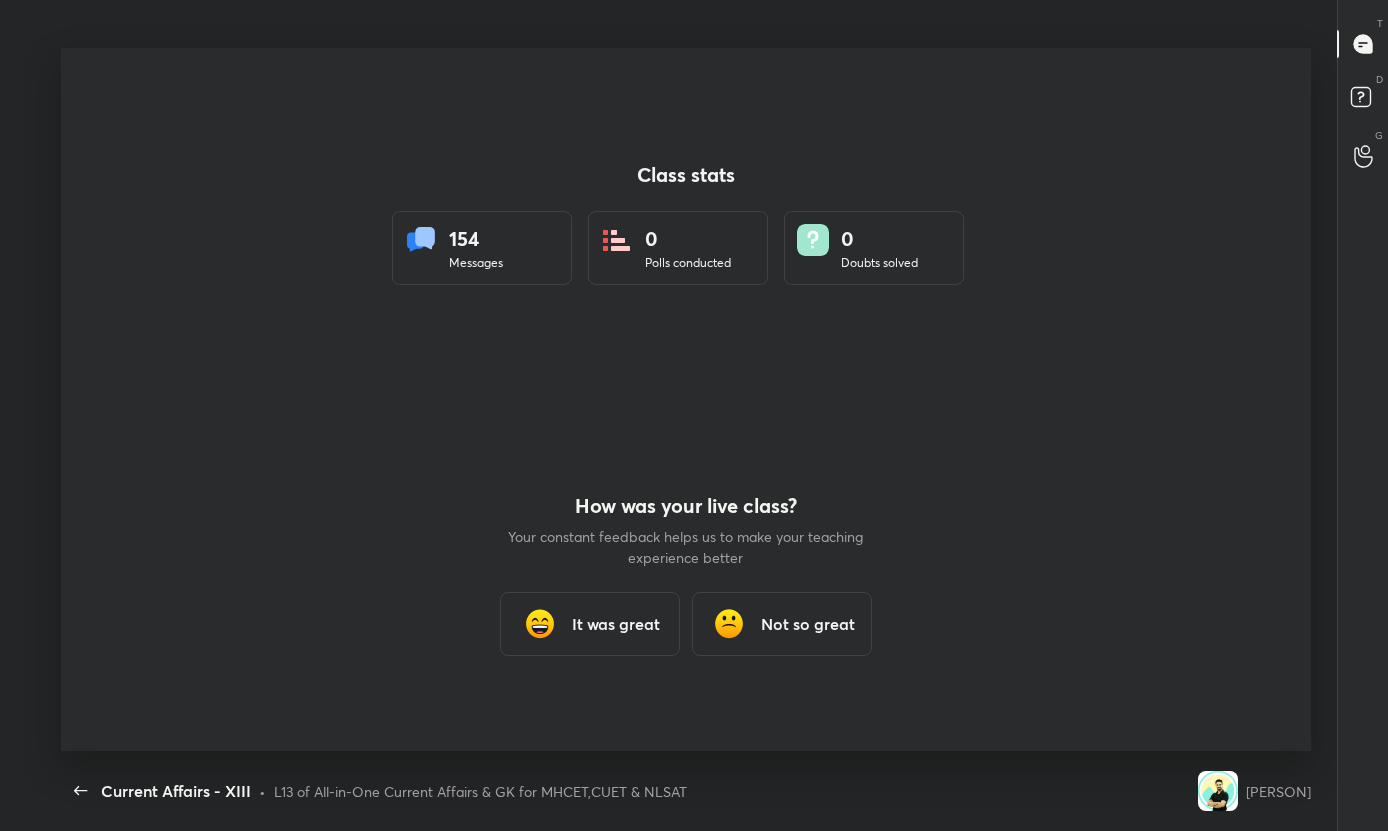 type on "x" 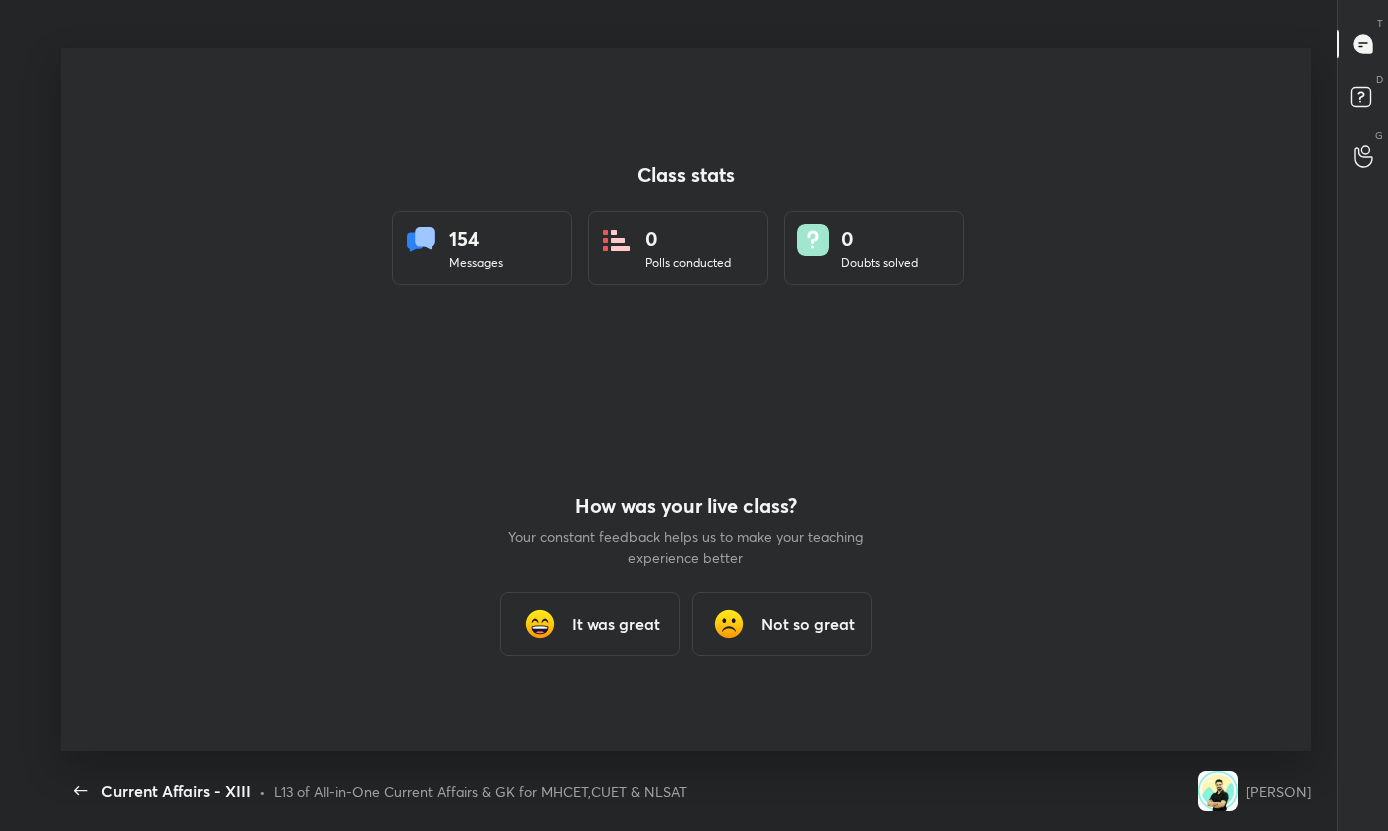 scroll, scrollTop: 7, scrollLeft: 1, axis: both 